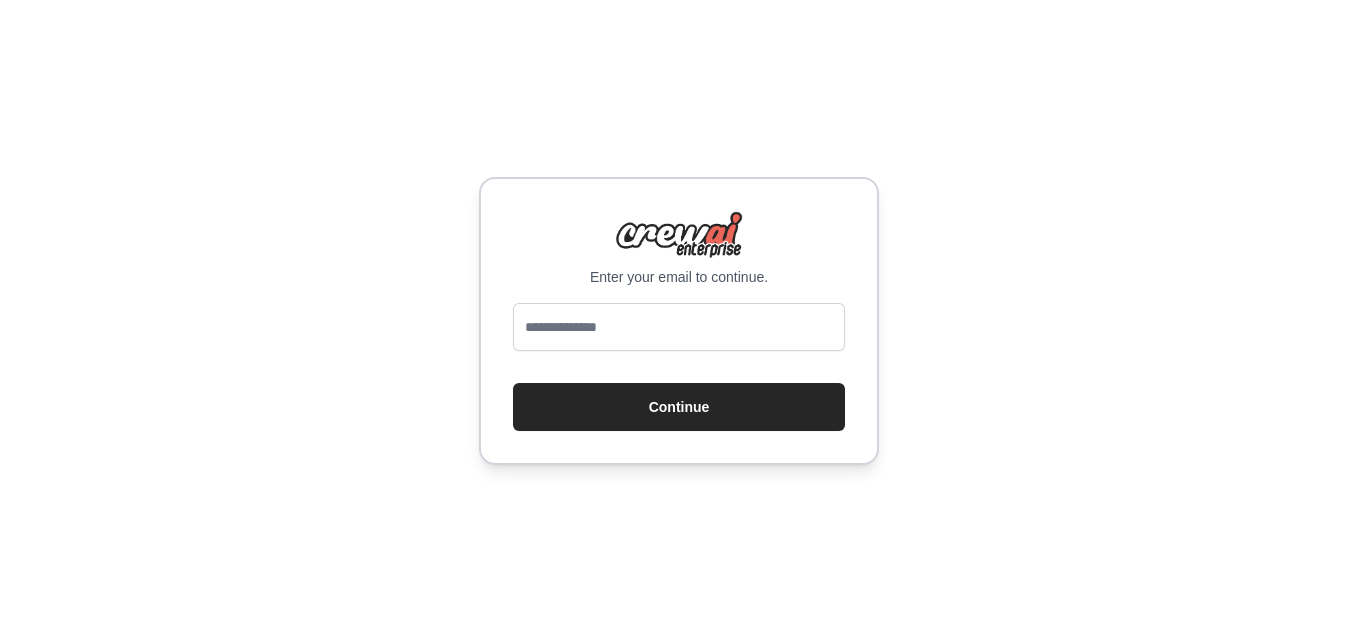 scroll, scrollTop: 0, scrollLeft: 0, axis: both 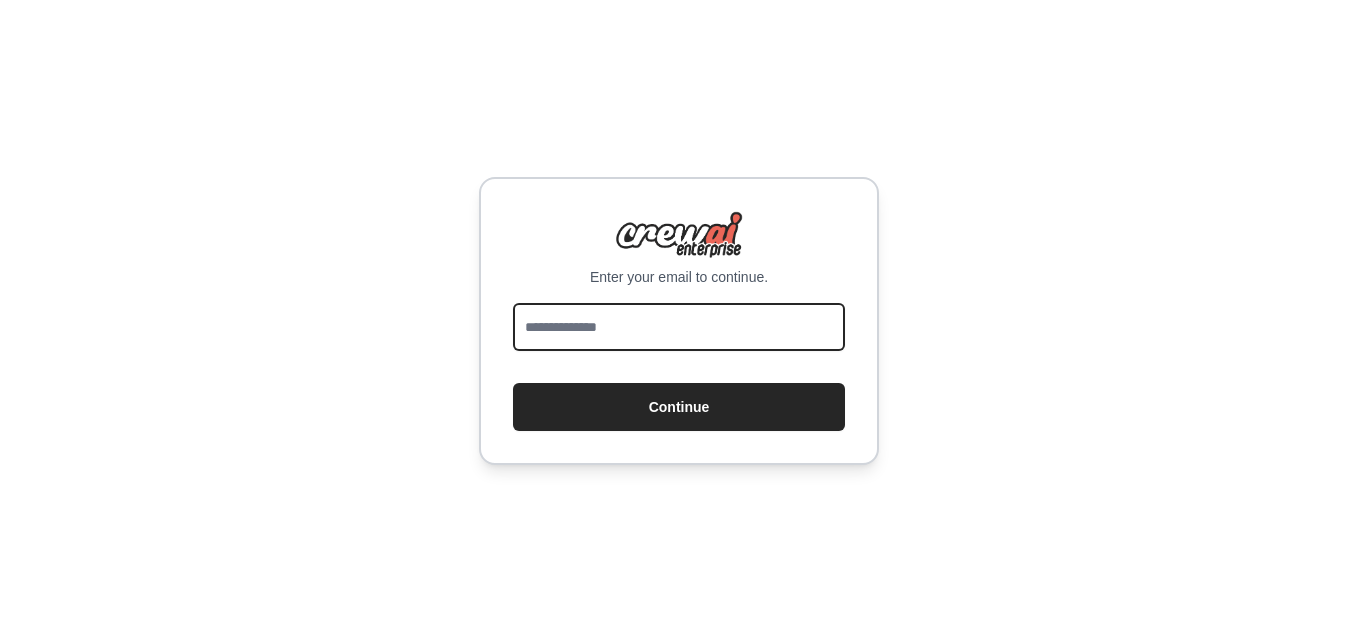 click at bounding box center (679, 327) 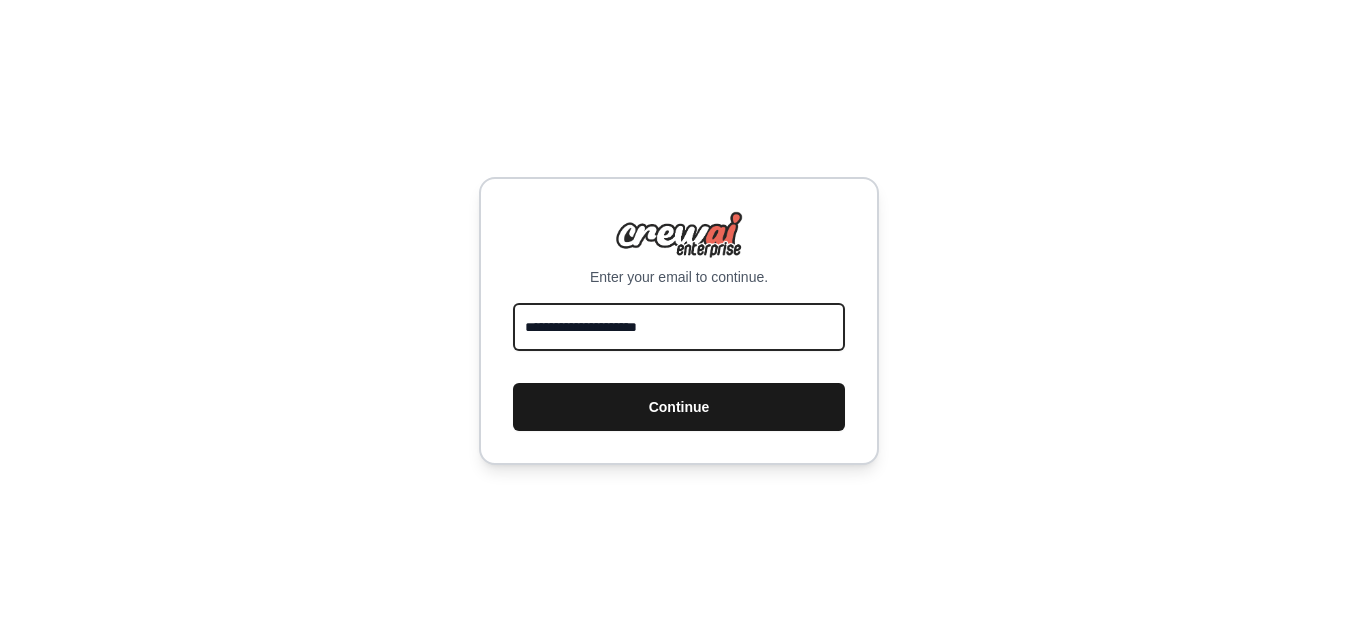 type on "**********" 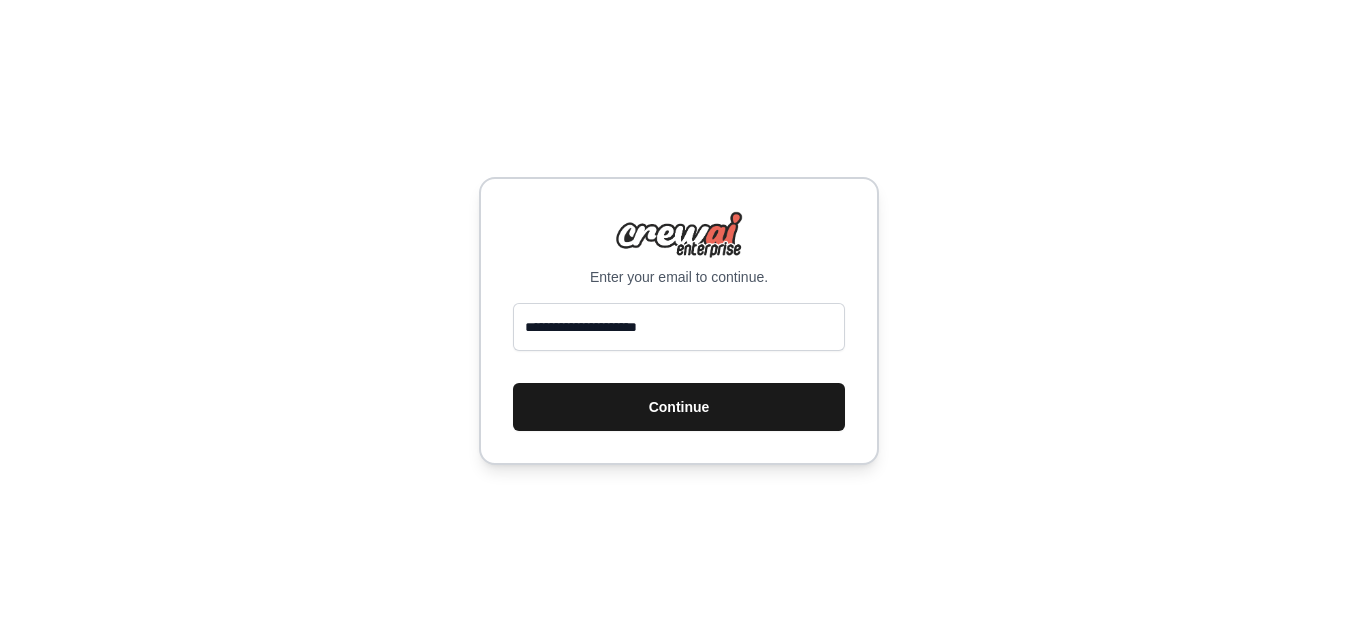 click on "Continue" at bounding box center [679, 407] 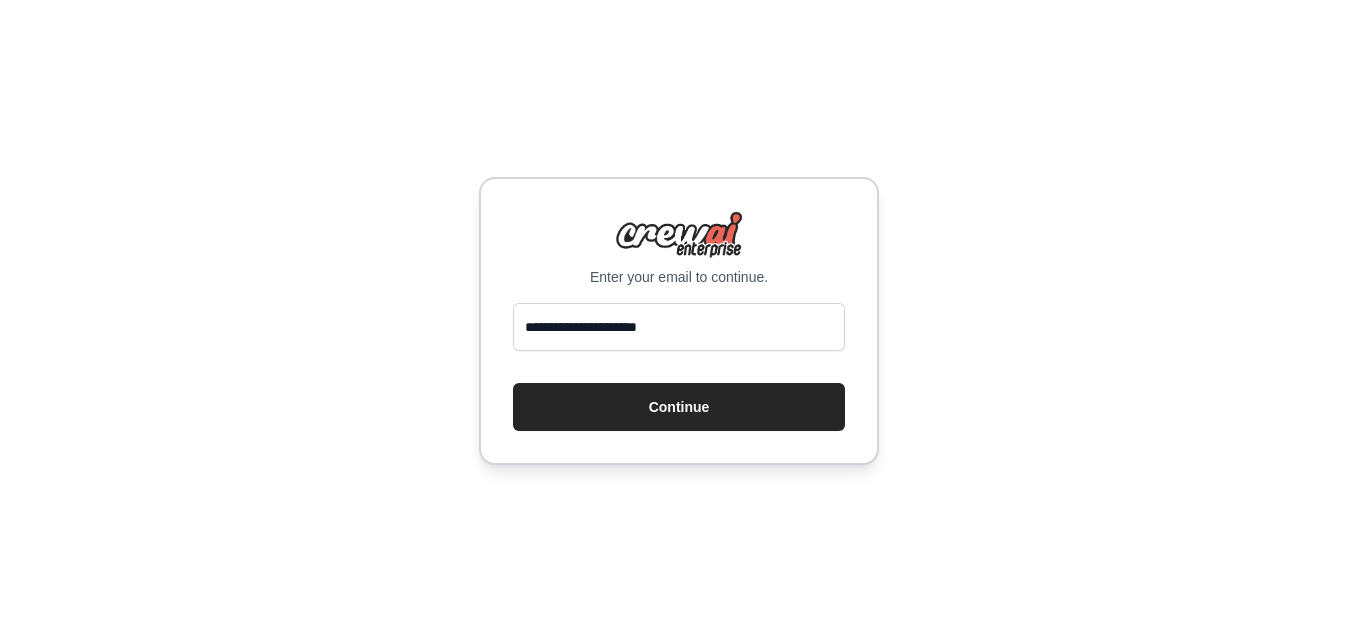 click on "Enter your email to continue." at bounding box center (679, 249) 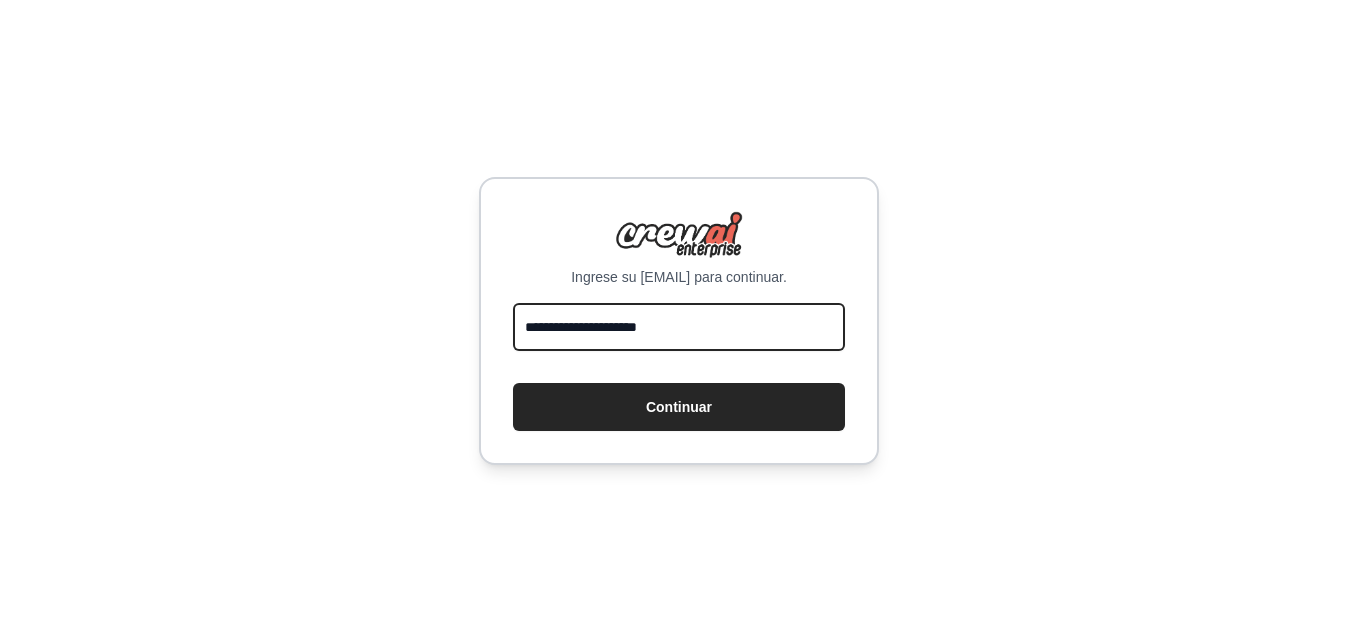 click on "**********" at bounding box center [679, 327] 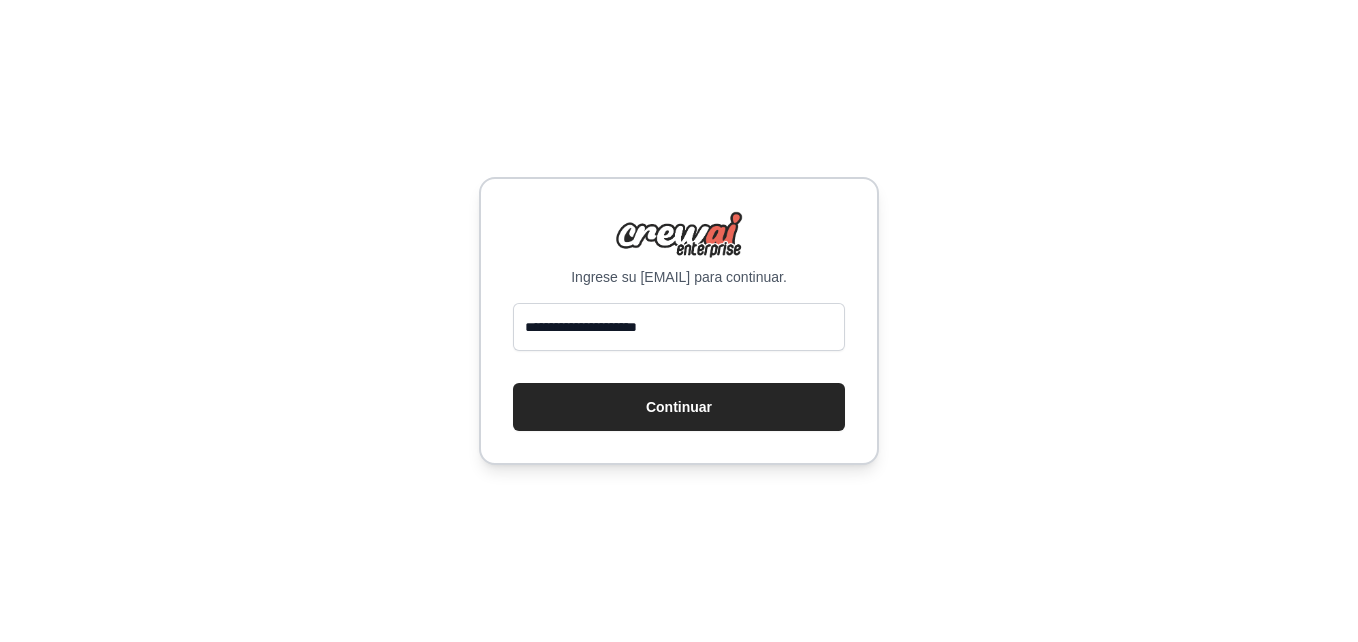click on "**********" at bounding box center [679, 321] 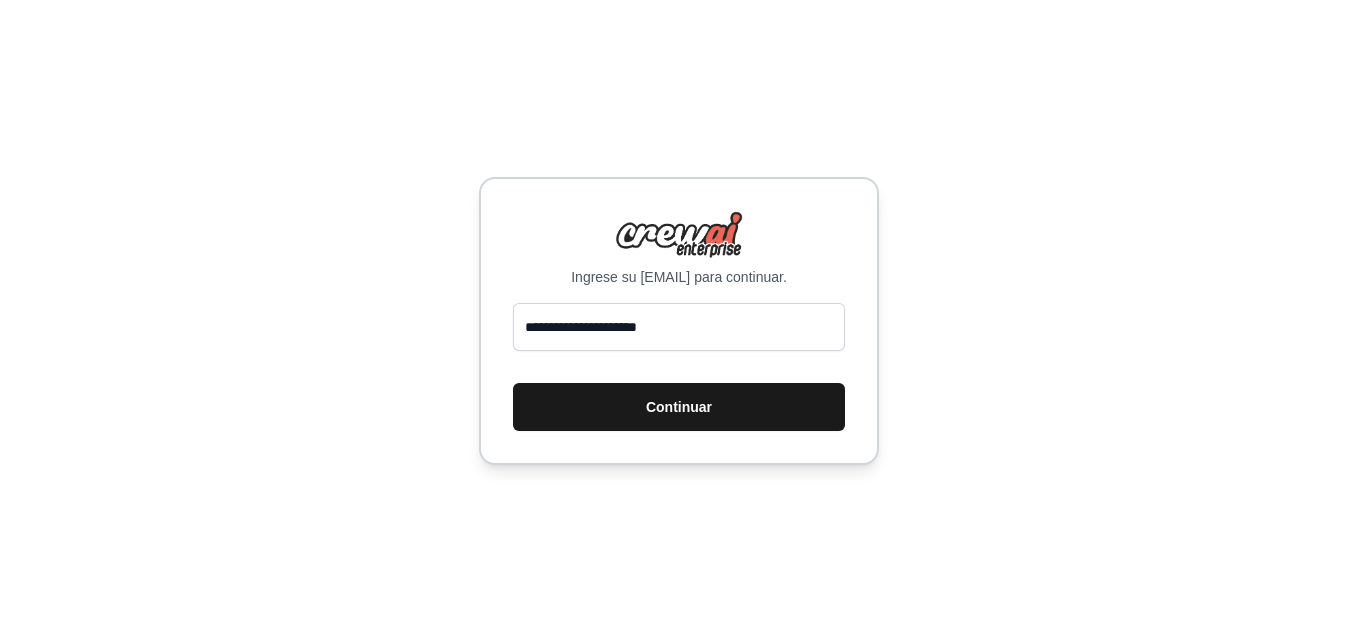 click on "Continuar" at bounding box center (679, 407) 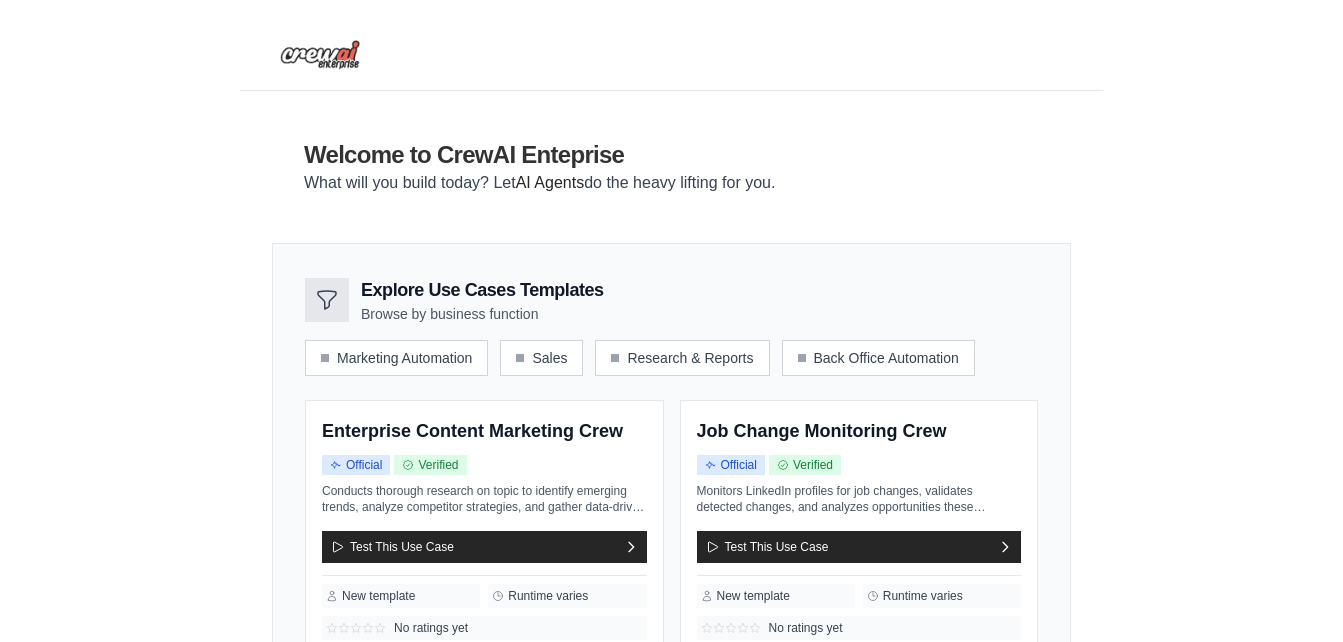 scroll, scrollTop: 0, scrollLeft: 0, axis: both 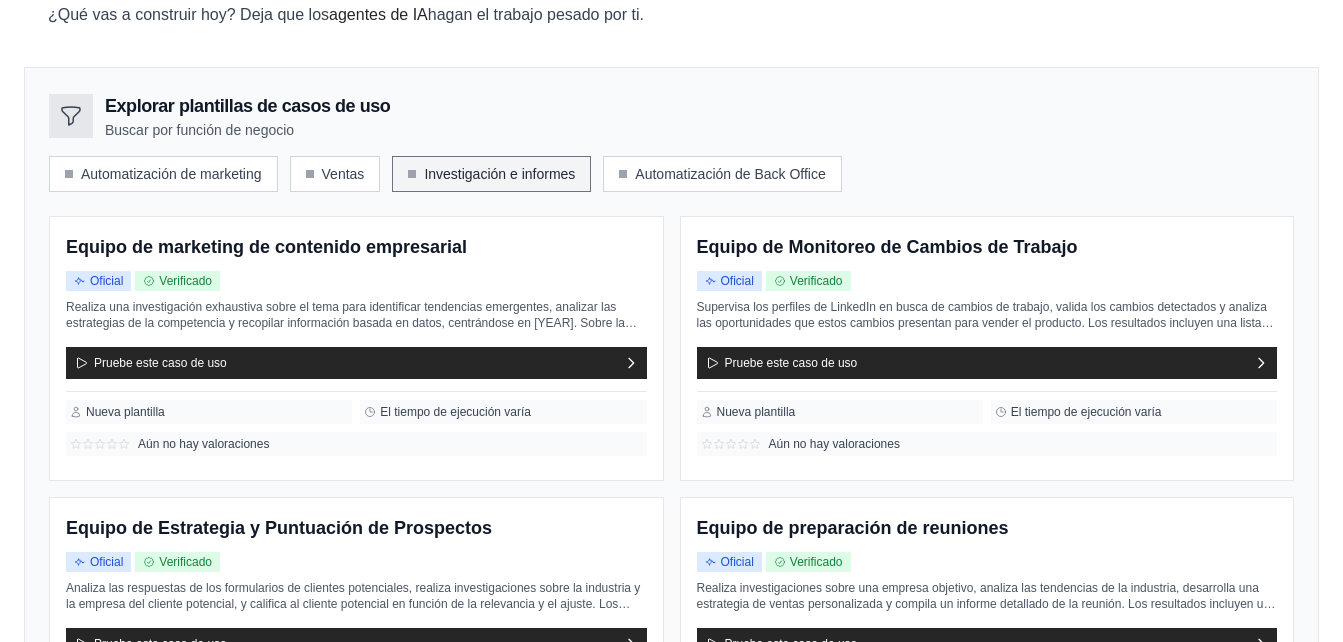 click on "Investigación e informes" at bounding box center [499, 174] 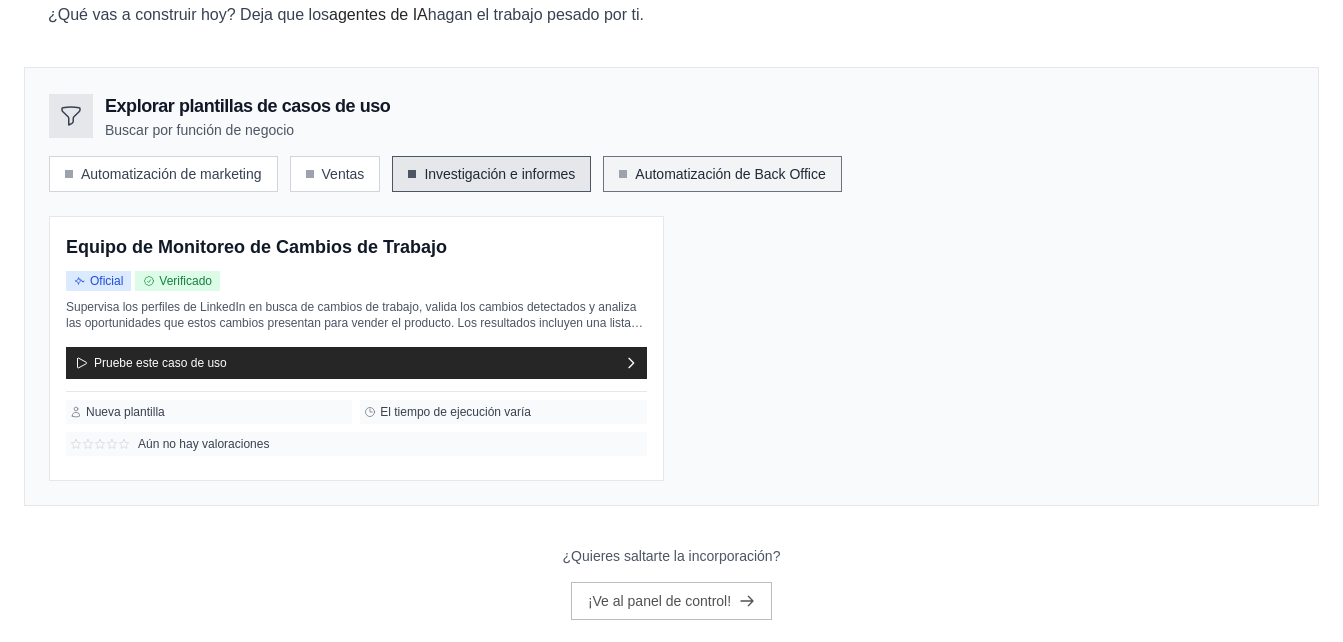 click on "Automatización de Back Office" at bounding box center (730, 174) 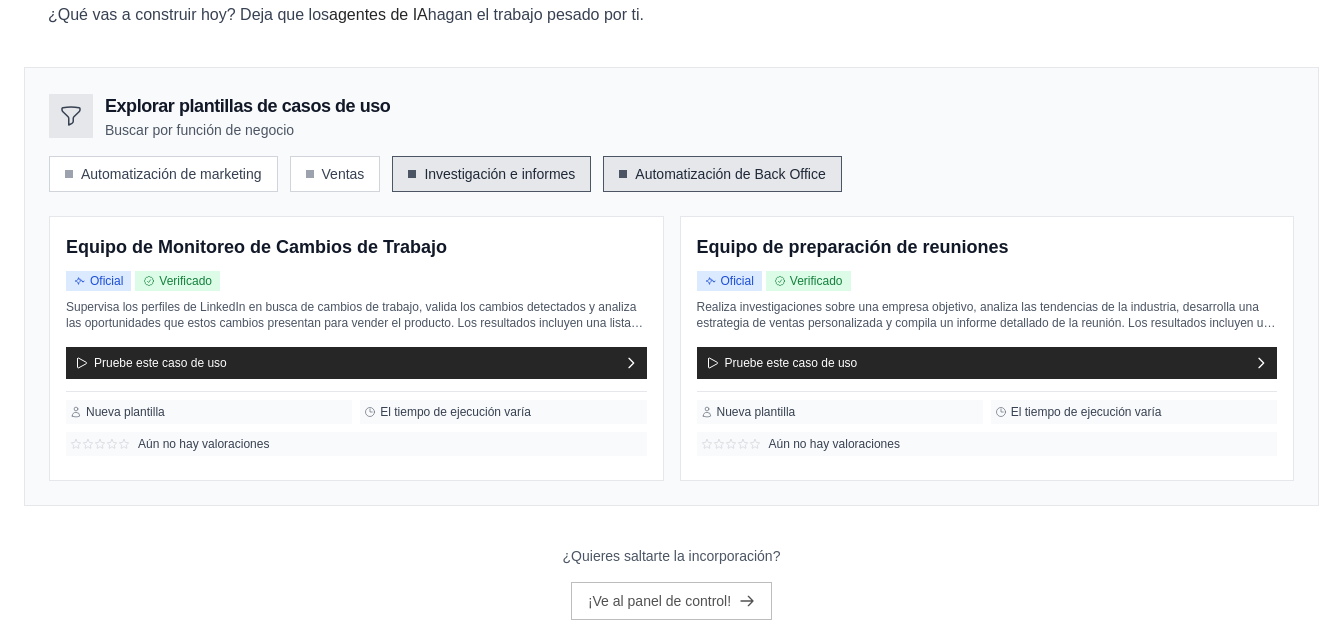 click on "Explorar plantillas de casos de uso
Buscar por función de negocio
Automatización de marketing
Ventas
Investigación e informes
Automatización de Back Office" at bounding box center [671, 142] 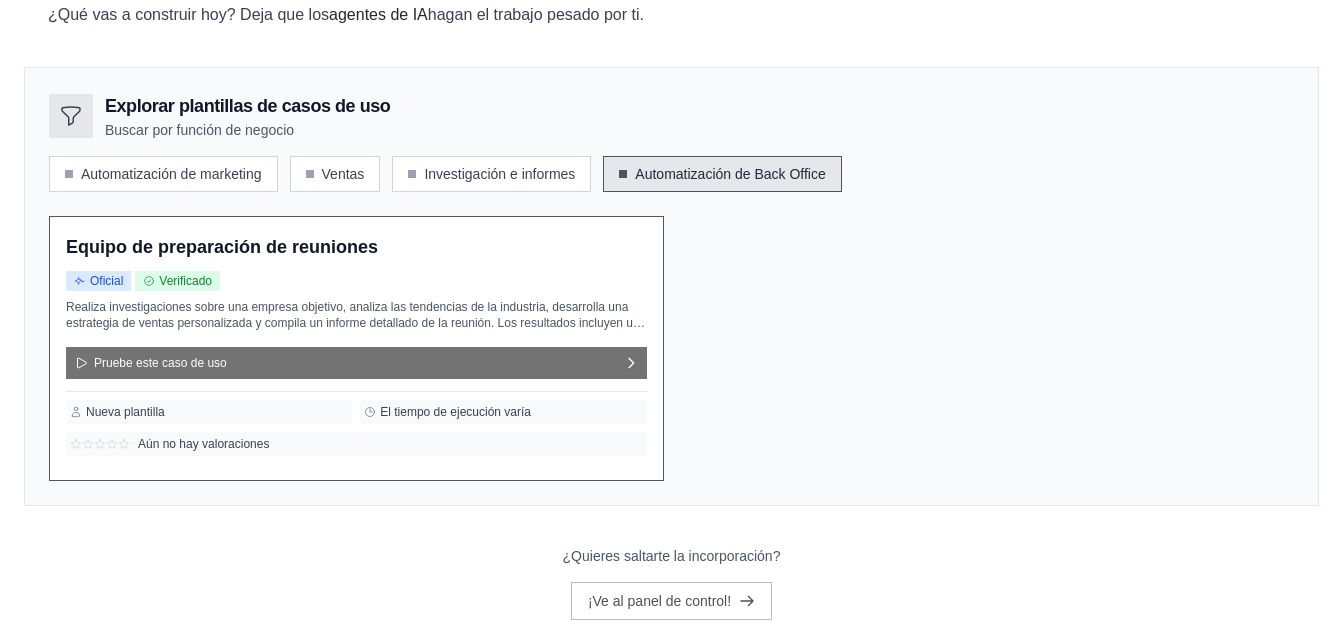 click on "Pruebe este caso de uso" at bounding box center [356, 363] 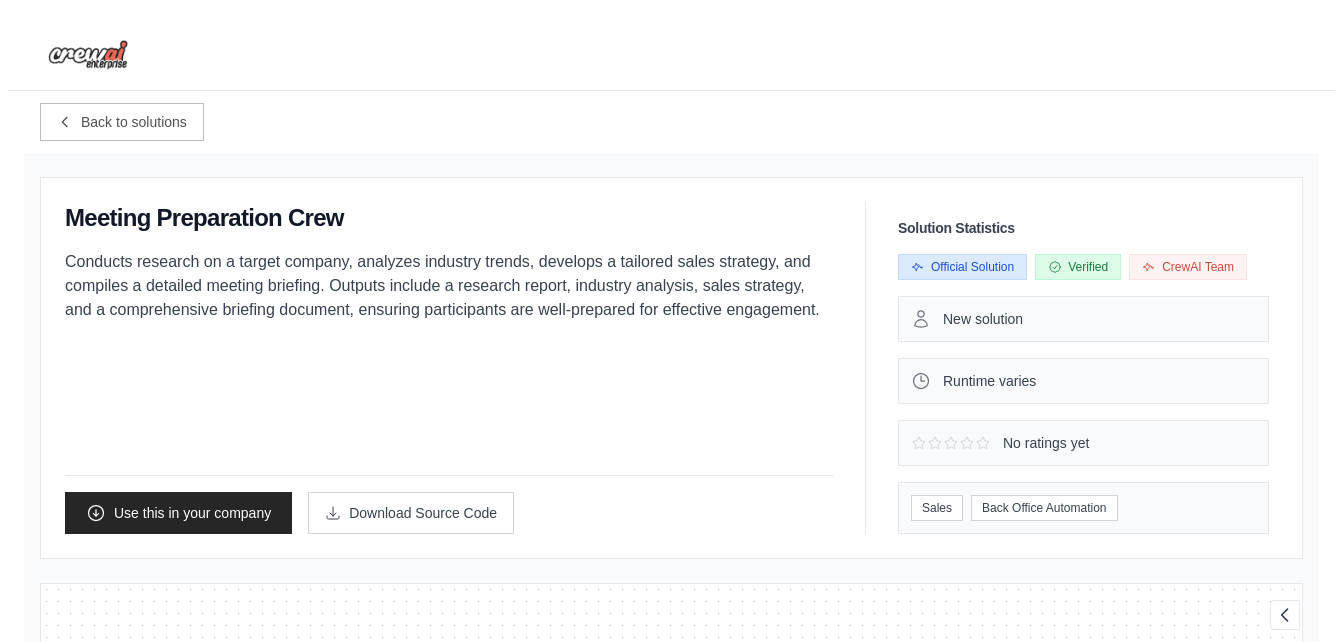 scroll, scrollTop: 27, scrollLeft: 0, axis: vertical 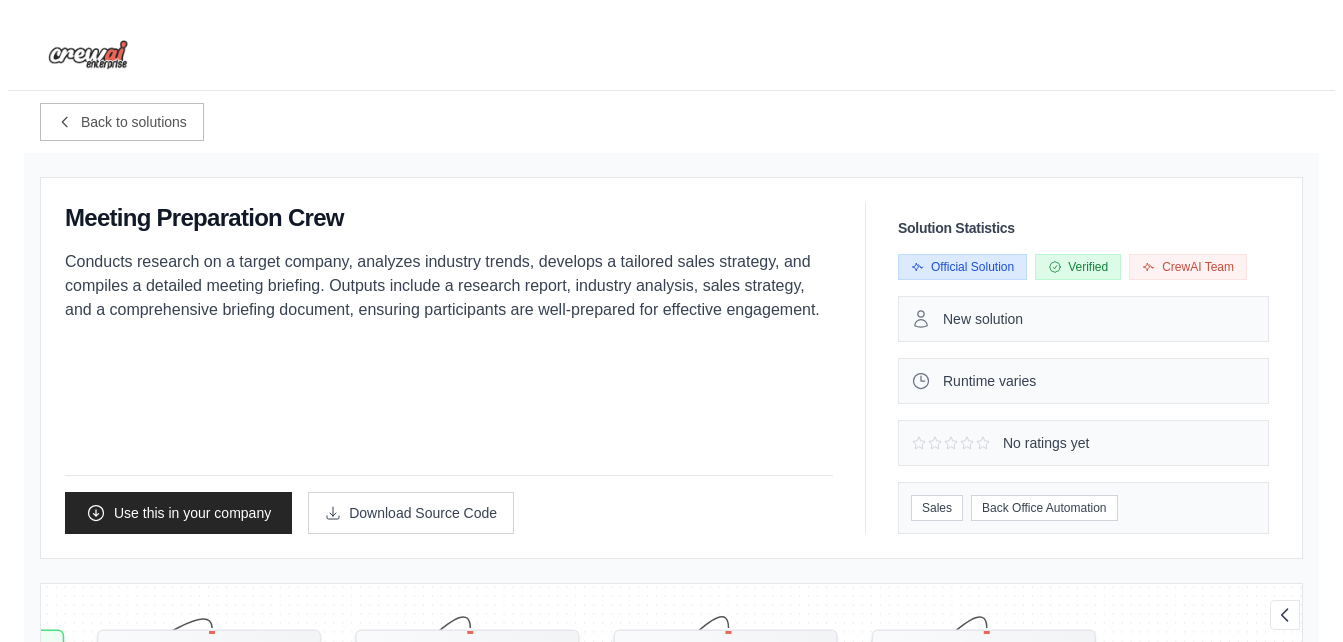 drag, startPoint x: 532, startPoint y: 252, endPoint x: 564, endPoint y: 386, distance: 137.76791 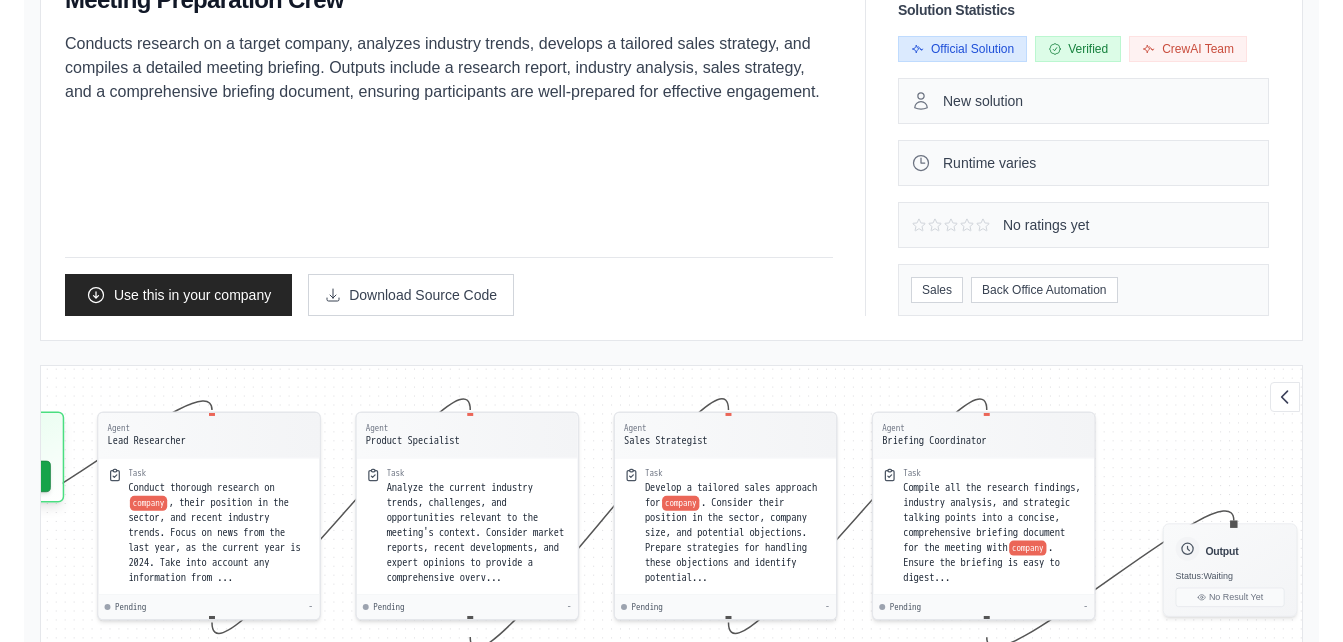 scroll, scrollTop: 300, scrollLeft: 0, axis: vertical 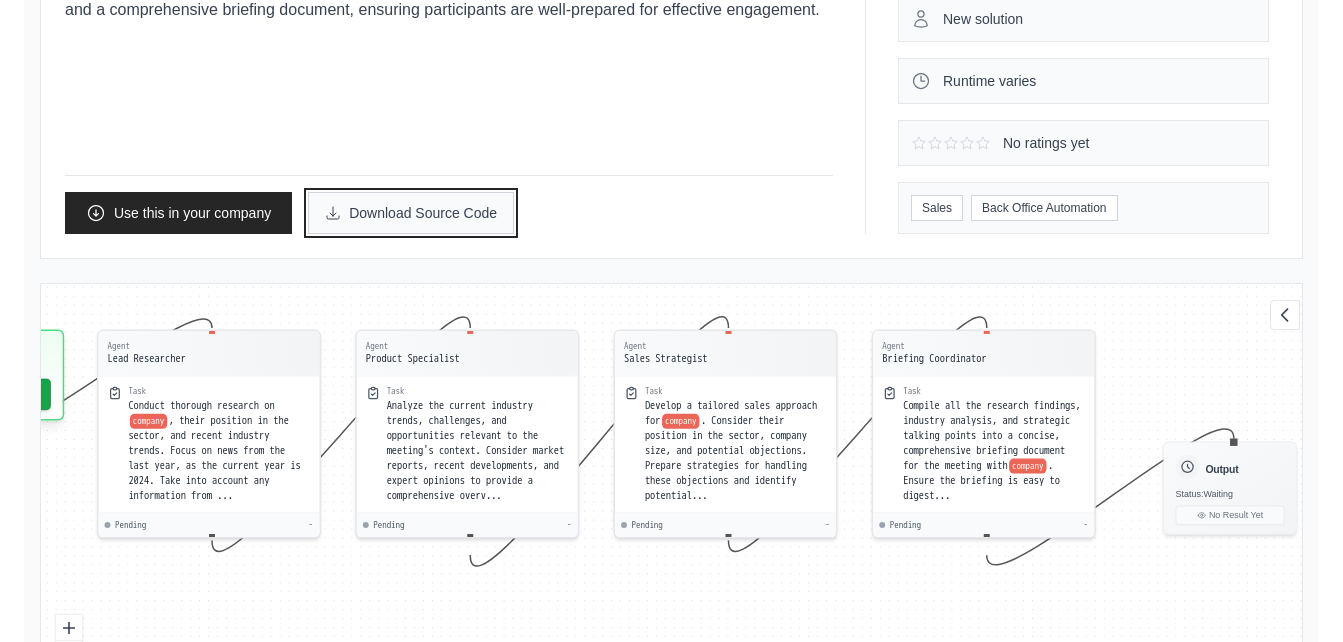click on "Download Source Code" at bounding box center (411, 213) 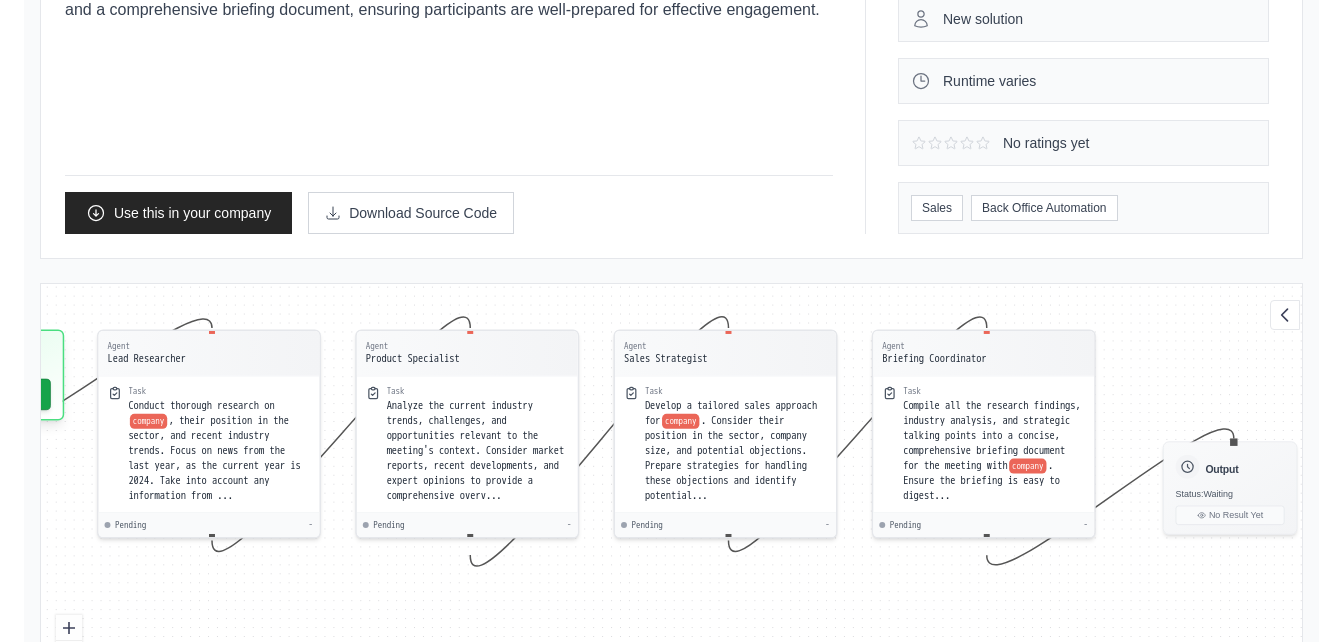 click on "Meeting Preparation Crew
Conducts research on a target company, analyzes industry trends, develops a tailored sales strategy, and compiles a detailed meeting briefing. Outputs include a research report, industry analysis, sales strategy, and a comprehensive briefing document, ensuring participants are well-prepared for effective engagement.
Use this in your company
Download Source Code" at bounding box center [449, 68] 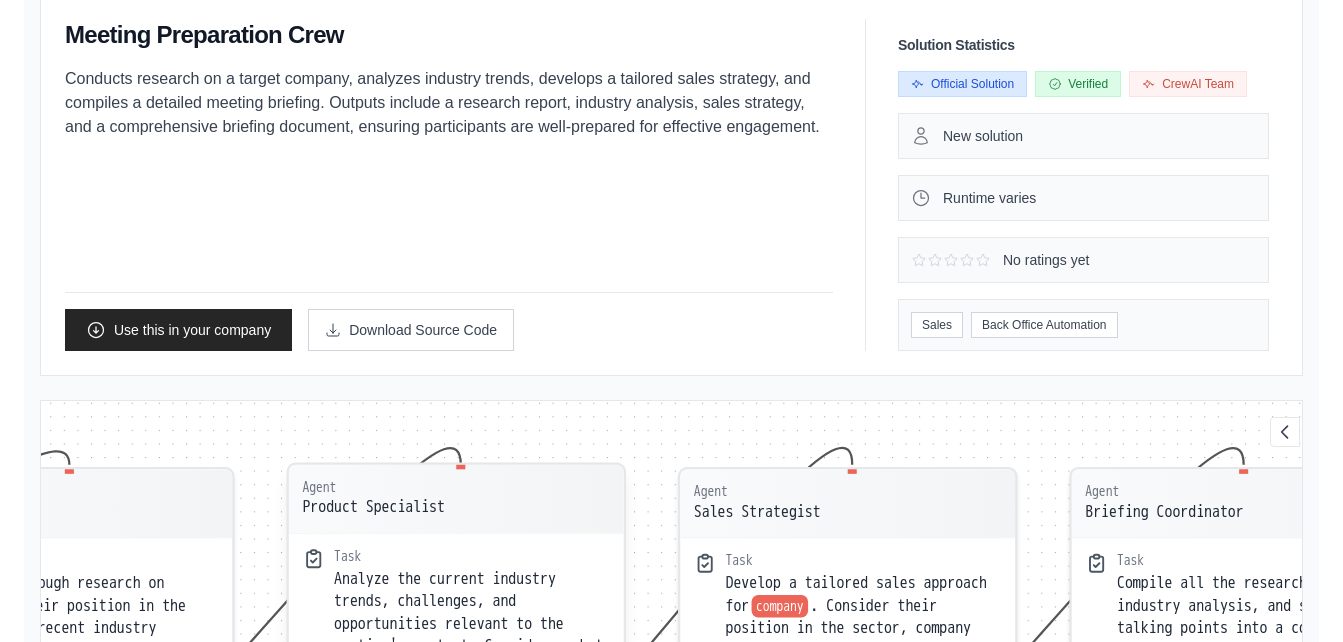 scroll, scrollTop: 500, scrollLeft: 0, axis: vertical 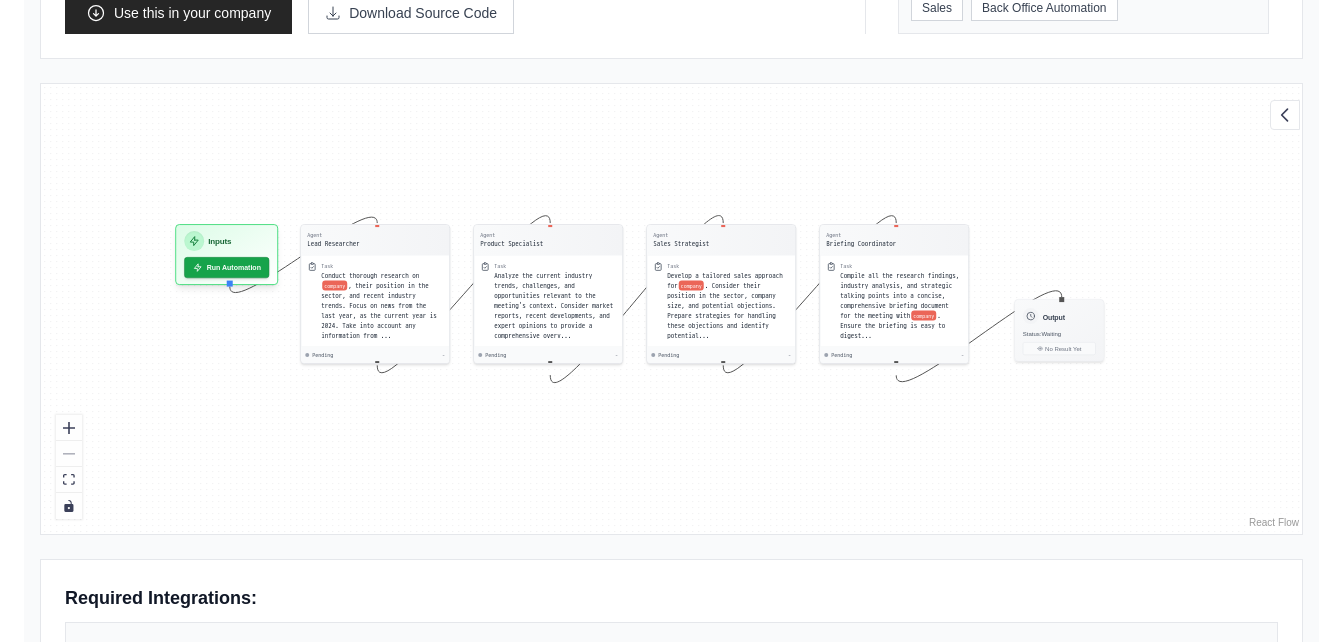 click on "Agent Lead Researcher Task Conduct thorough research on  company , their position in the sector, and recent industry trends. Focus on news from the last year, as the current year is 2024.
Take into account any information from ... Pending - Agent Product Specialist Task Analyze the current industry trends, challenges, and opportunities relevant to the meeting's context. Consider market reports, recent developments, and expert opinions to provide a comprehensive overv... Pending - Agent Sales Strategist Task Develop a tailored sales approach for  company . Consider their position in the  sector, company size, and potential objections. Prepare strategies for handling these objections and identify potential... Pending - Agent Briefing Coordinator Task Compile all the research findings, industry analysis, and strategic talking points into a concise, comprehensive briefing document for the meeting with  company . Ensure the briefing is easy to digest... Pending - Inputs Run Automation Output Status:  Waiting" at bounding box center (671, 309) 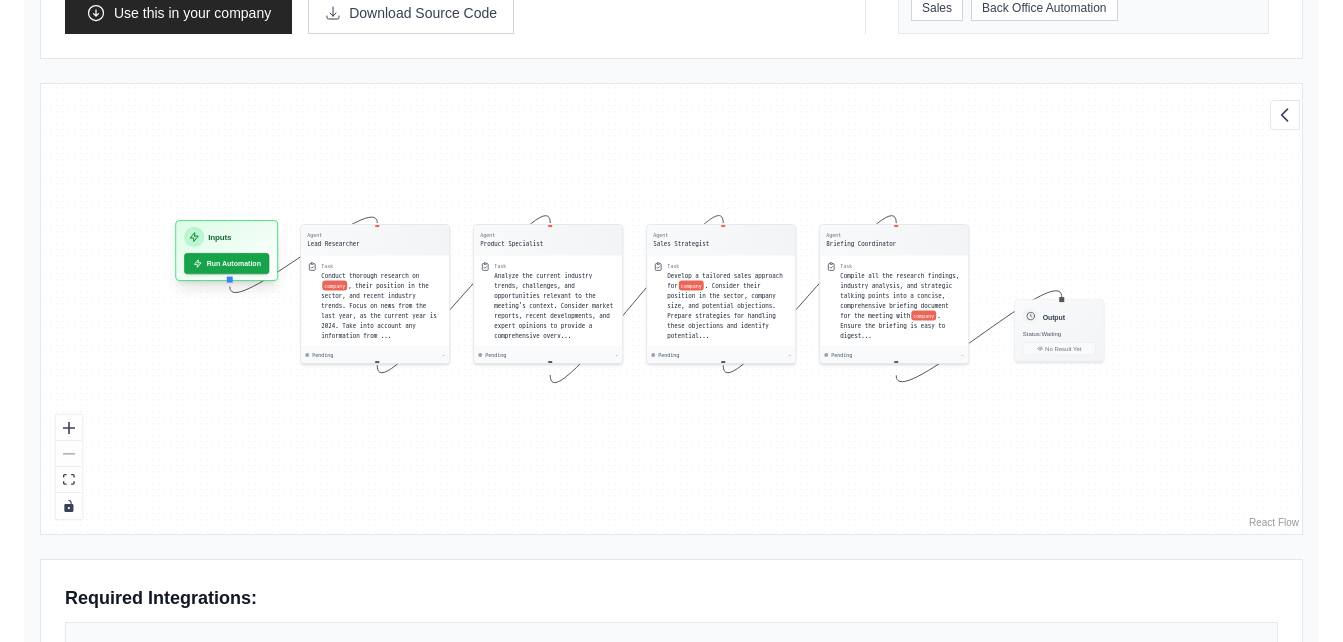 click on "Inputs Run Automation" at bounding box center (226, 250) 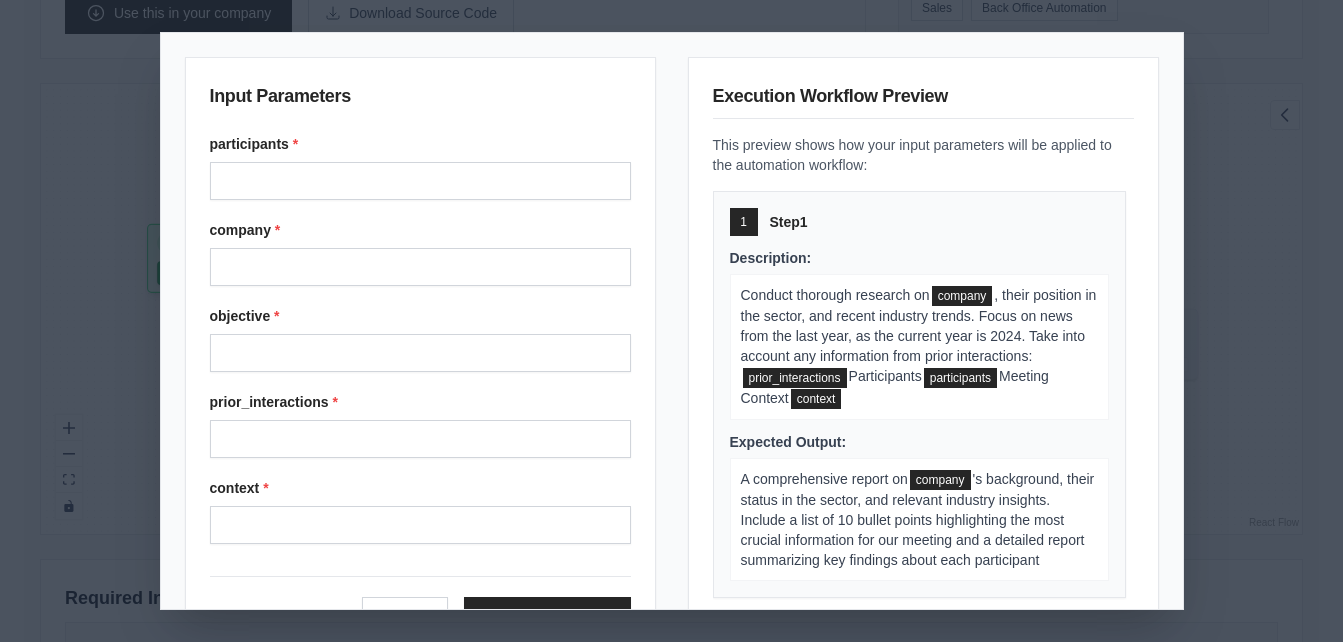 click on "Conduct thorough research on" at bounding box center (835, 295) 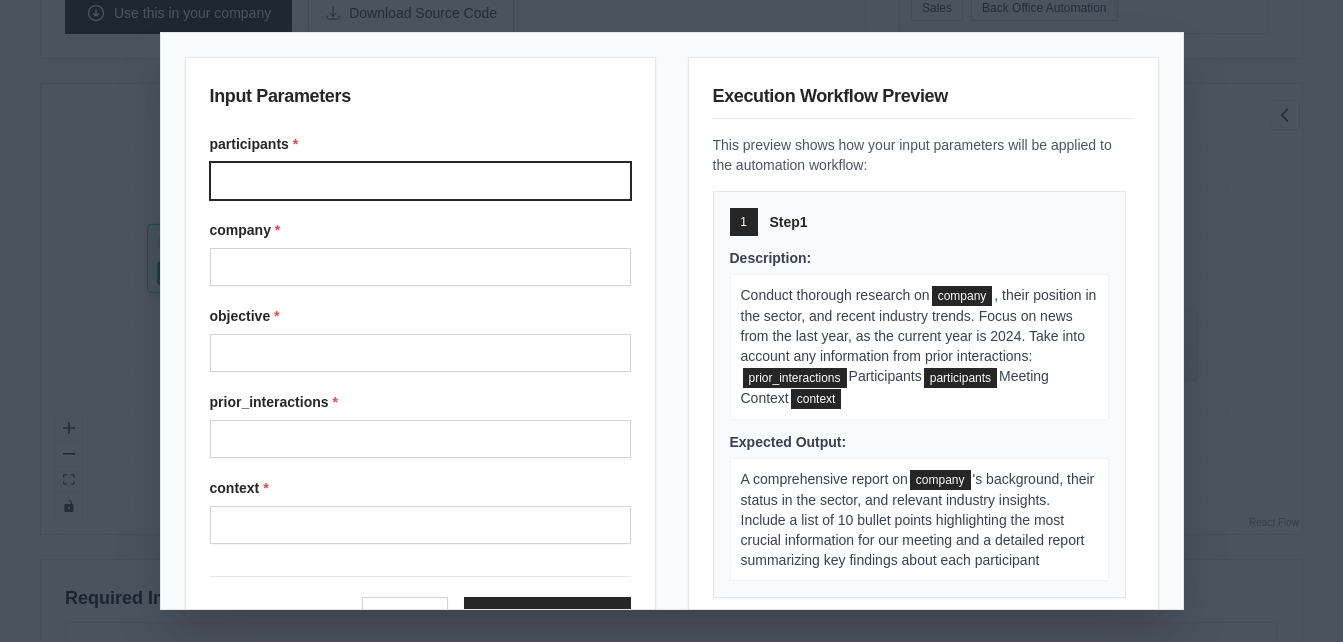 click on "participants   *" at bounding box center (420, 181) 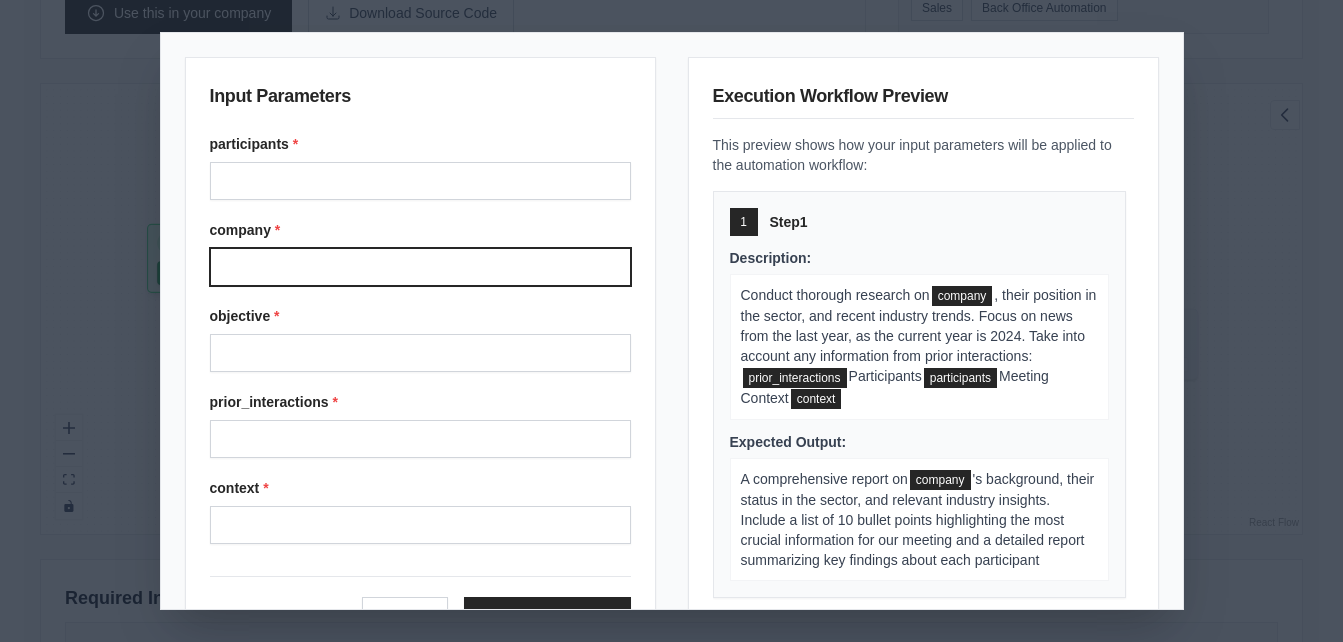 click on "company   *" at bounding box center (420, 267) 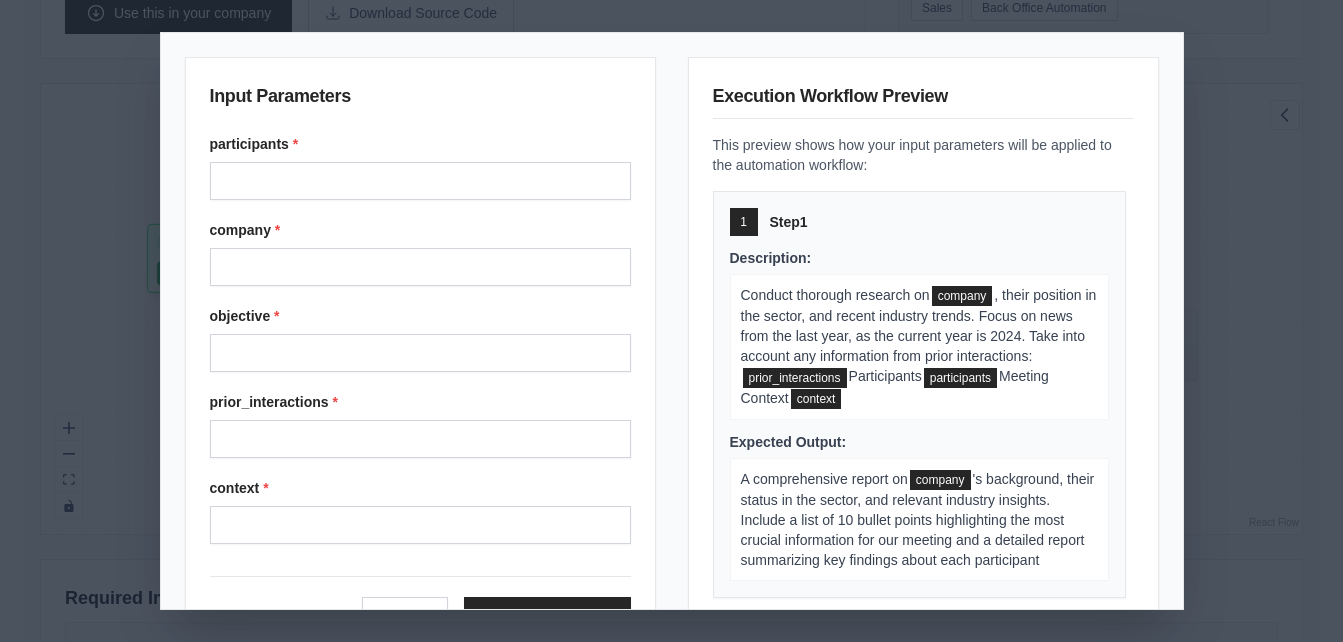click on "objective   *" at bounding box center (420, 339) 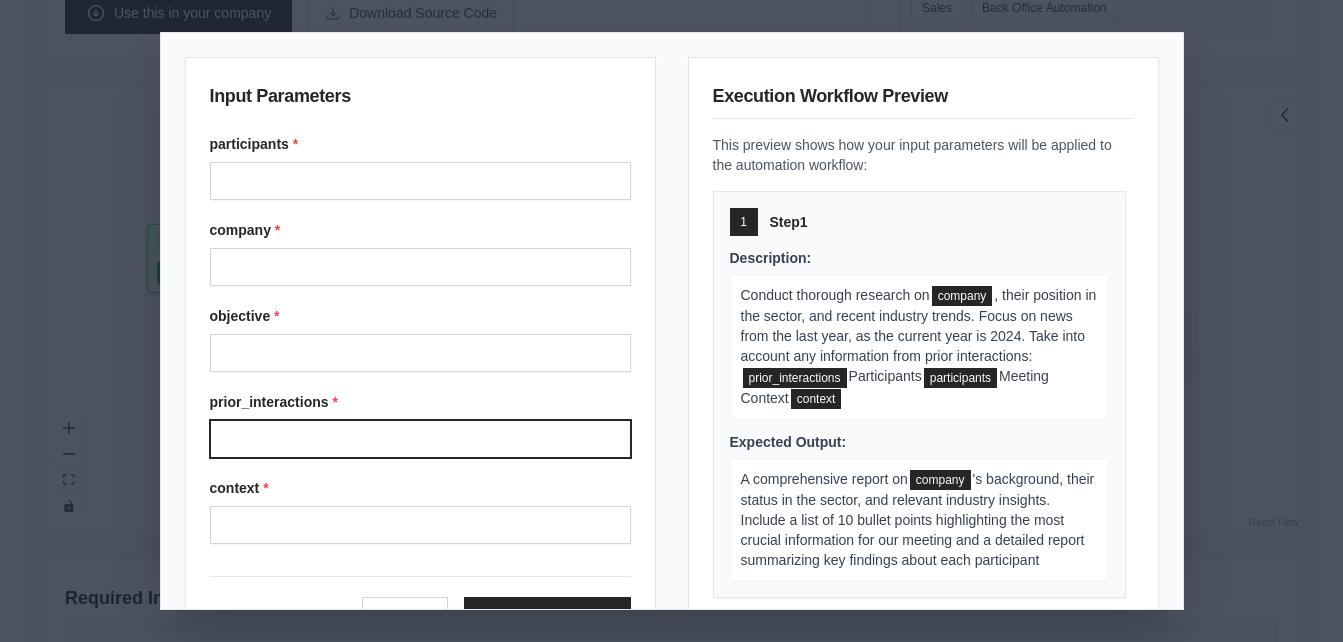 click on "prior_interactions   *" at bounding box center [420, 439] 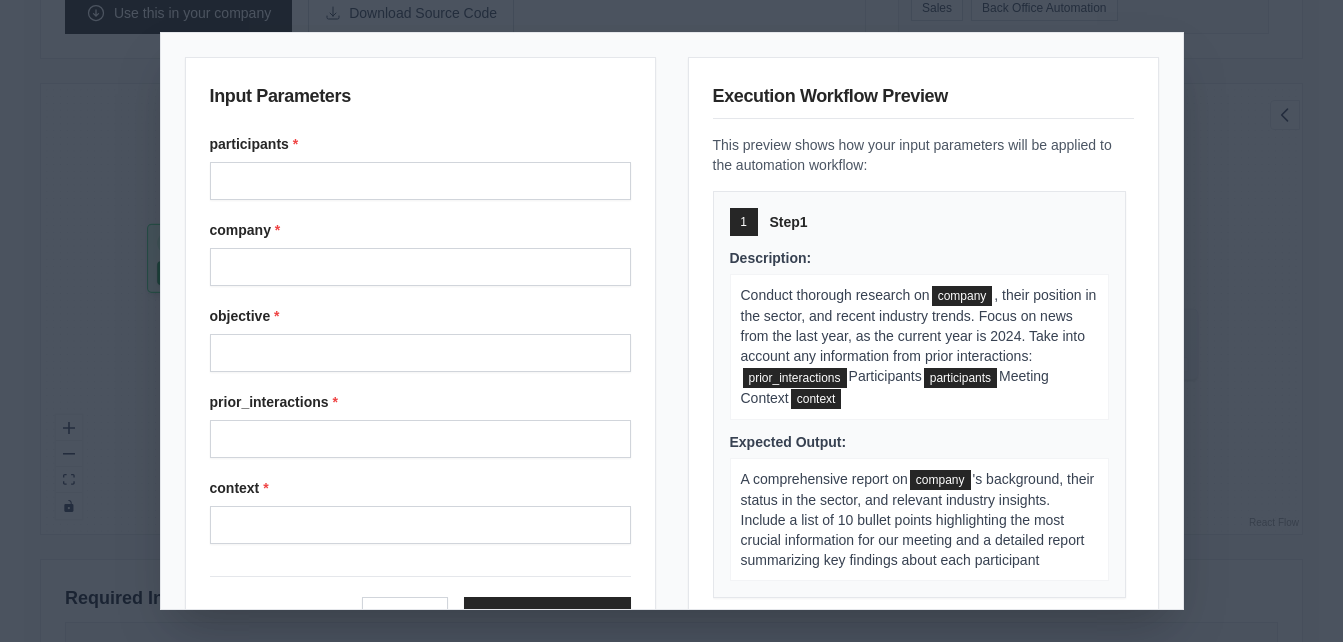 click on "Input Parameters participants   * company   * objective   * prior_interactions   * context   * Cancel Execute Automation Execution Workflow Preview This preview shows how your input parameters will be applied to the automation workflow: 1 Step  1 Description: Conduct thorough research on  company , their position in the sector, and recent industry trends. Focus on news from the last year, as the current year is 2024.
Take into account any information from prior interactions:  prior_interactions
Participants  participants  Meeting Context  context
Expected Output: A comprehensive report on  company 's background, their status in the sector, and relevant industry insights. Include a list of 10 bullet points highlighting the most crucial information for our meeting and a detailed report summarizing key findings about each participant
2 Step  2 Description: prior_interactions
Participants  participants  Meeting Context  context
Expected Output: 3 Step  3 Description: Develop a tailored sales approach for" at bounding box center [671, 321] 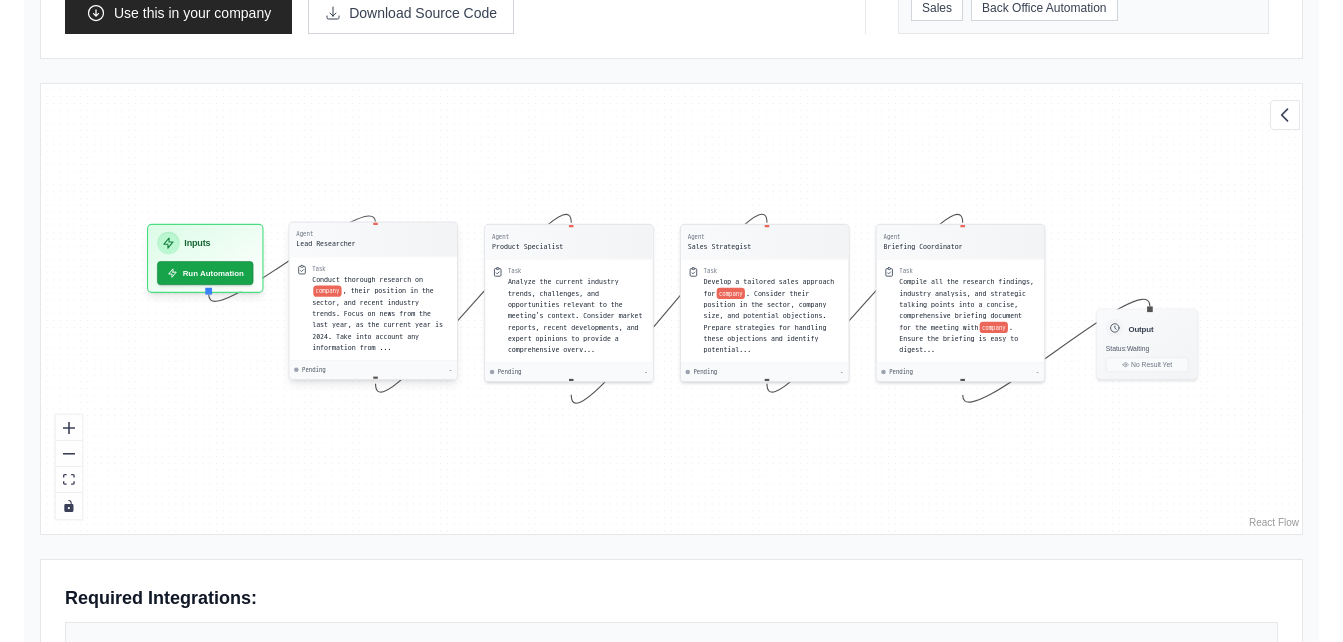 click on ", their position in the sector, and recent industry trends. Focus on news from the last year, as the current year is 2024.
Take into account any information from ..." at bounding box center [377, 319] 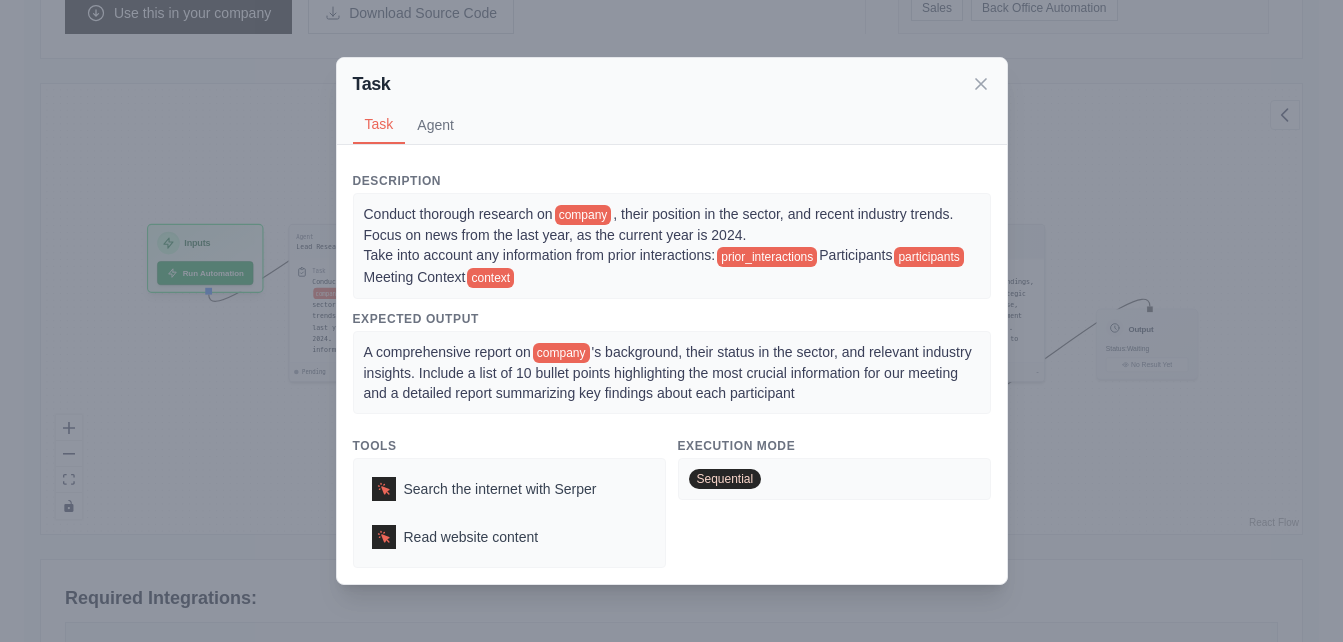 click on "company" at bounding box center [583, 215] 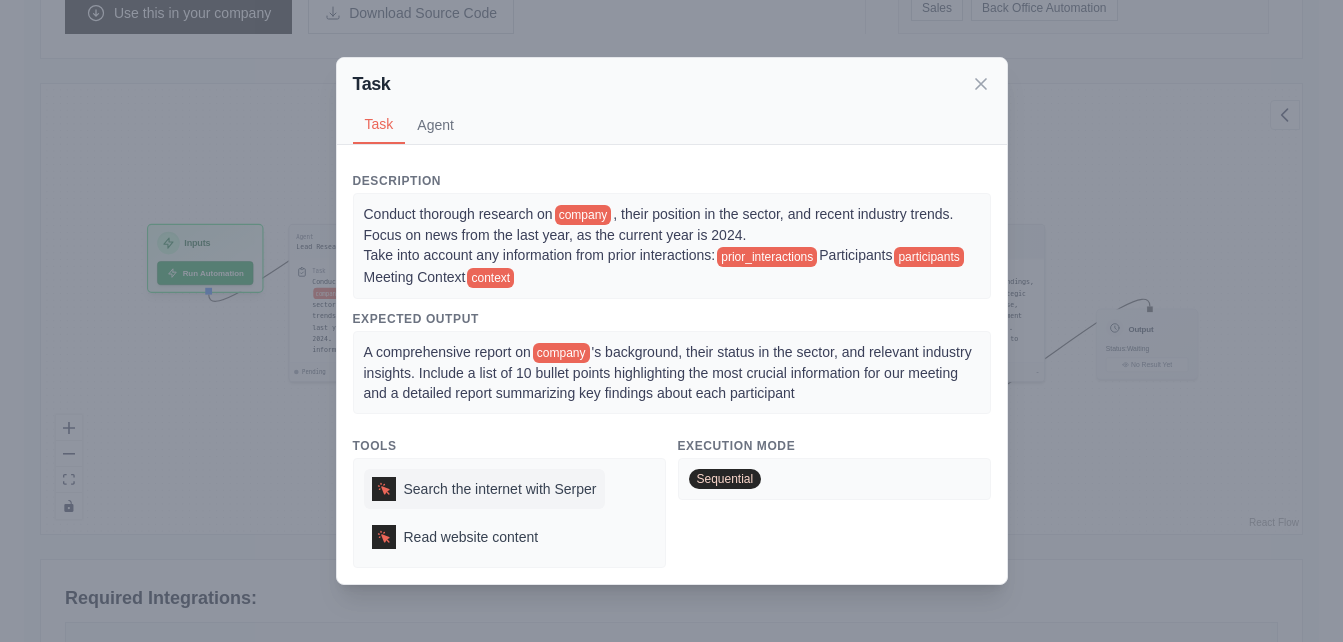 click 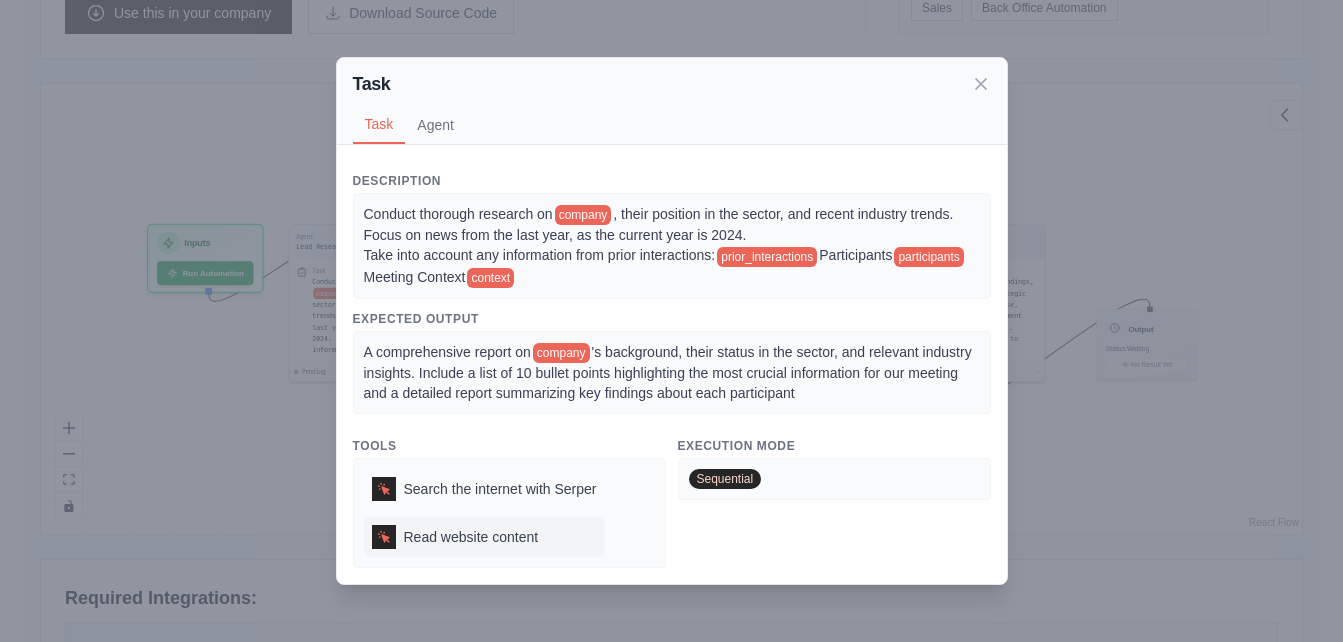 click 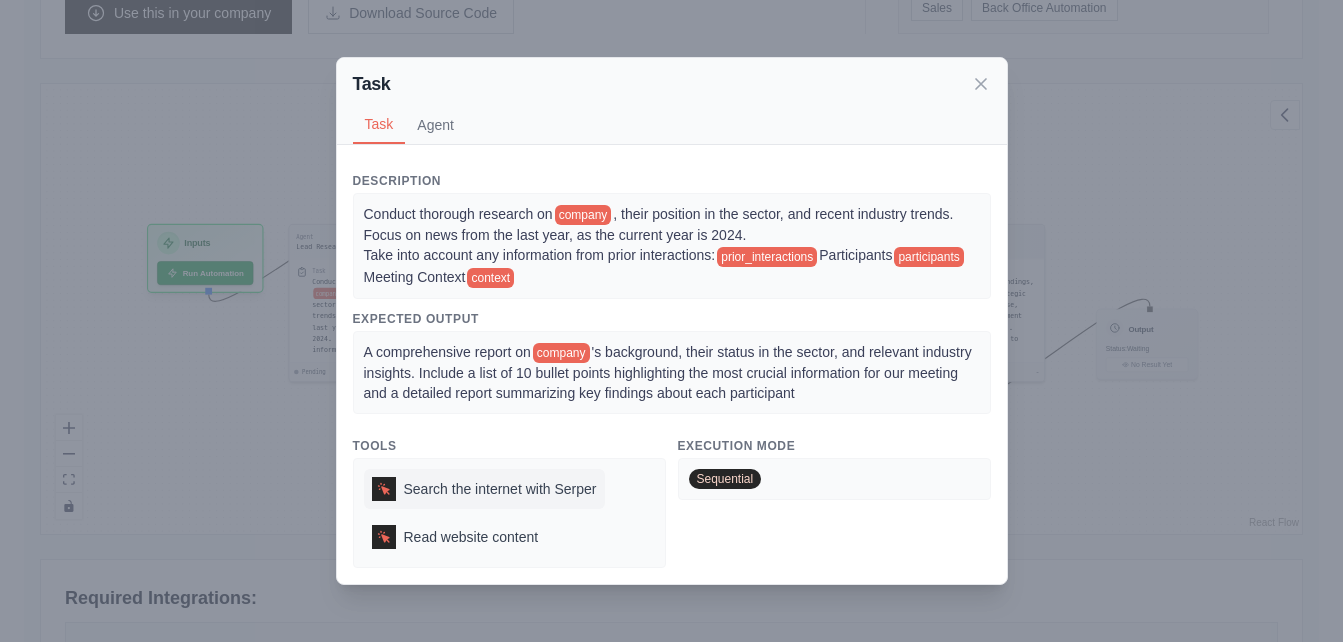 click on "Search the internet with Serper" at bounding box center (500, 489) 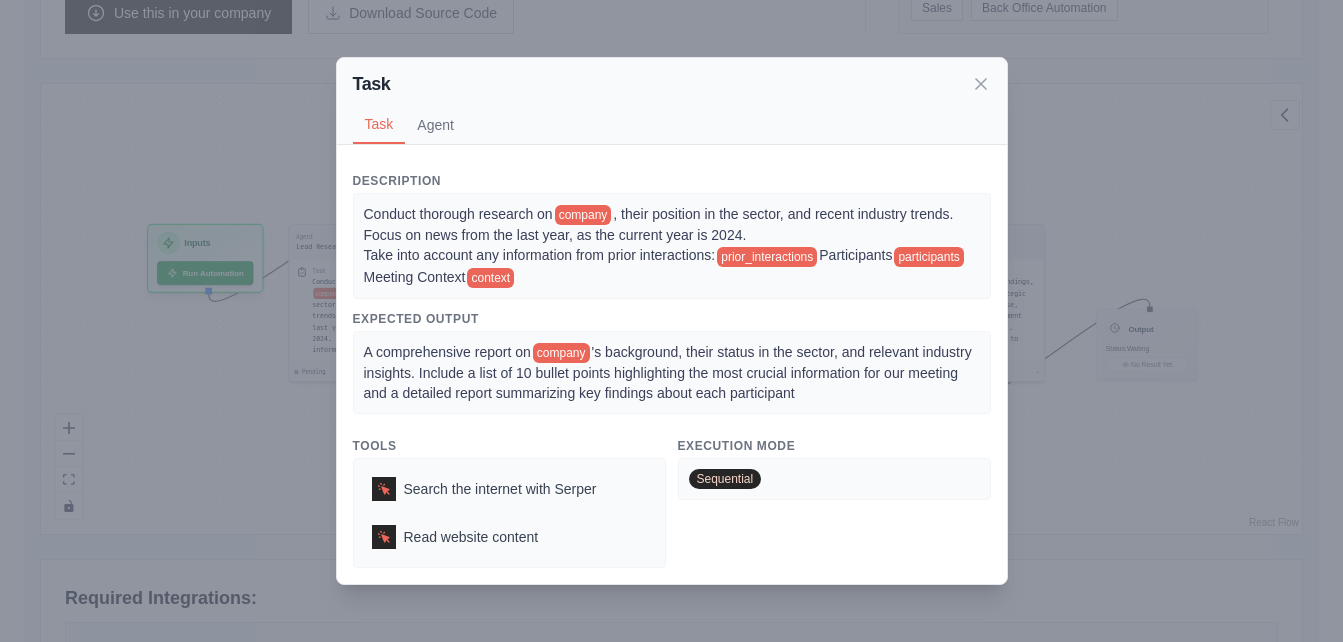 click on "Sequential" at bounding box center [725, 479] 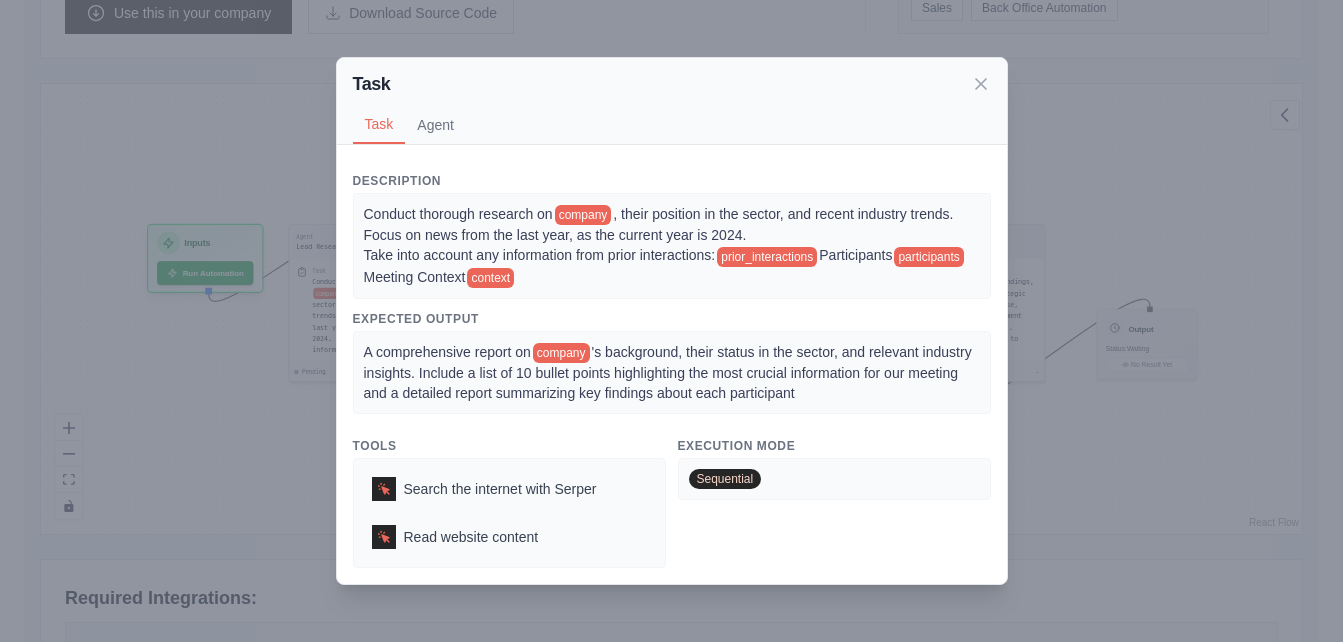 click on "Execution Mode Sequential" at bounding box center (834, 497) 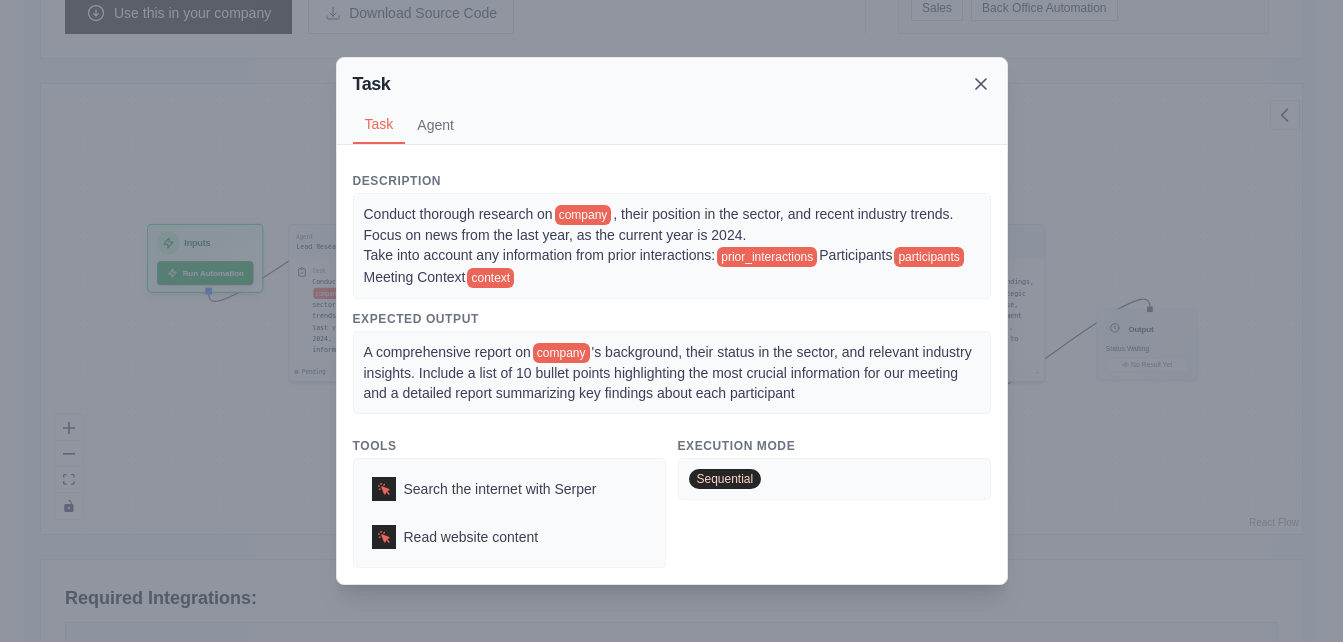 click 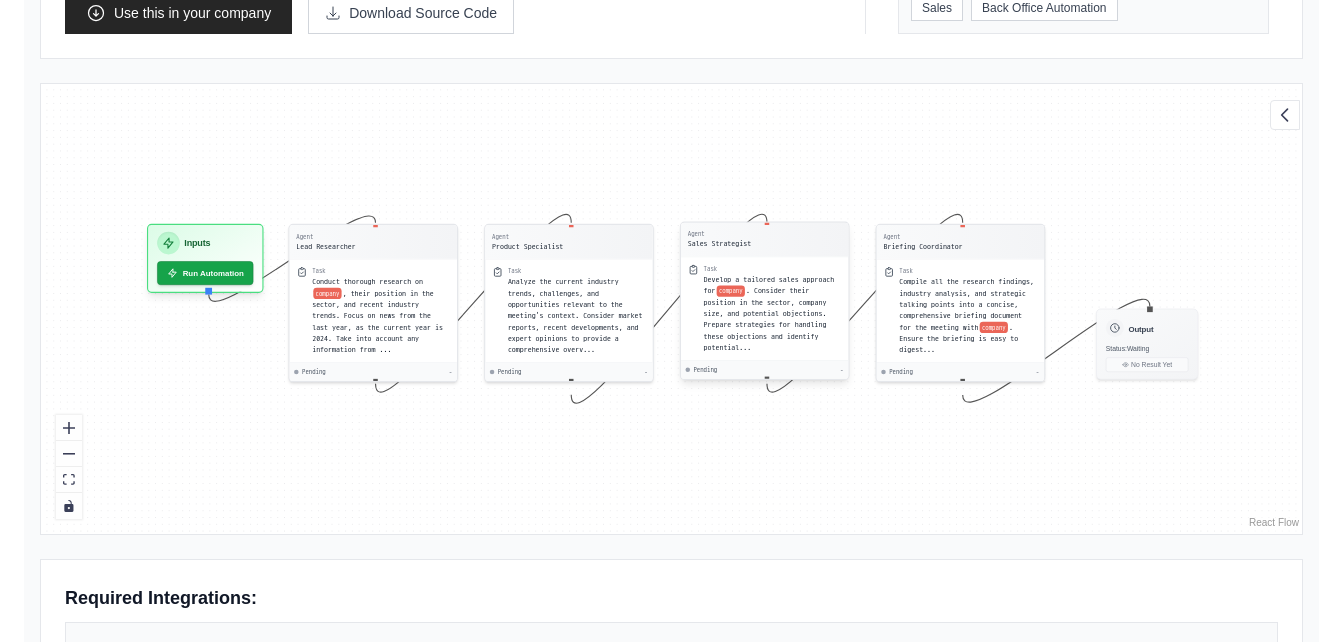 click on ". Consider their position in the  sector, company size, and potential objections. Prepare strategies for handling these objections and identify potential..." at bounding box center (765, 319) 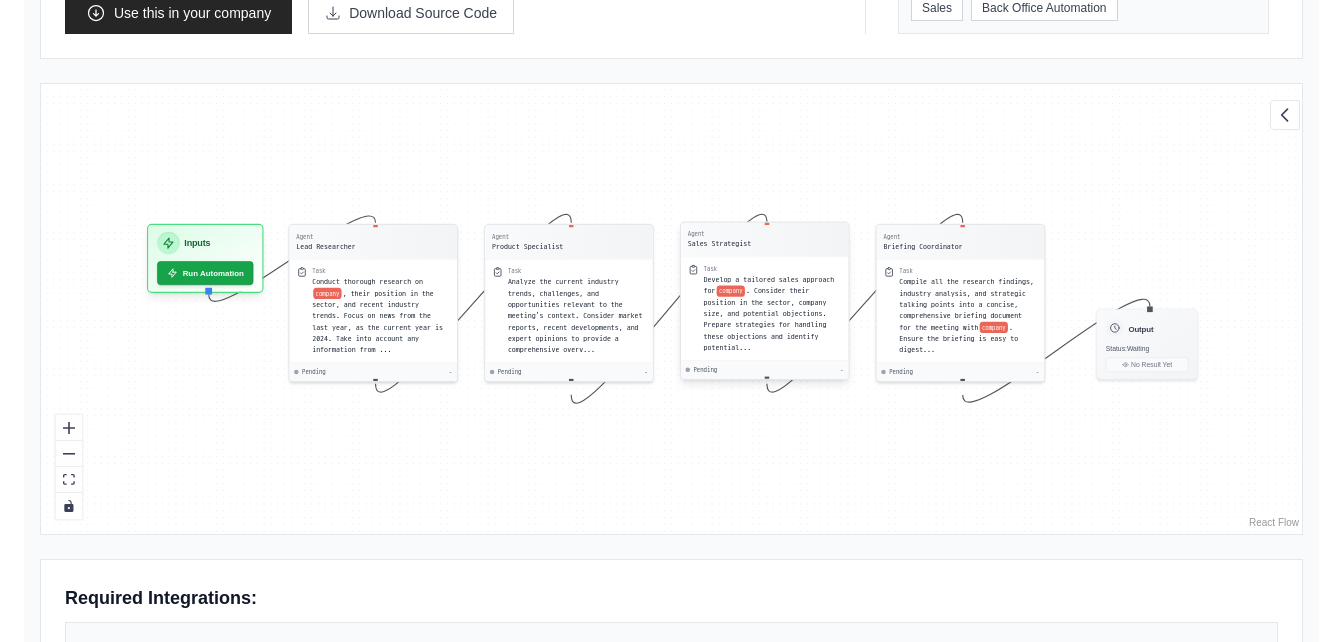 click on "company" at bounding box center [731, 291] 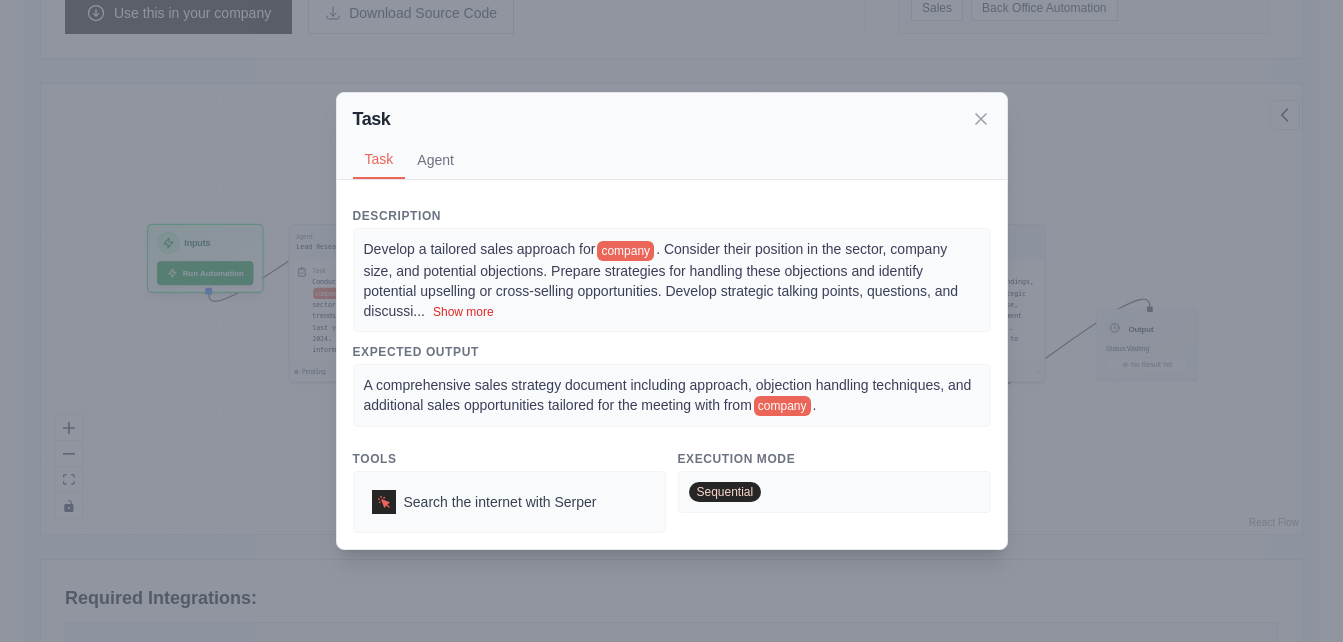 click on "Show more" at bounding box center [463, 312] 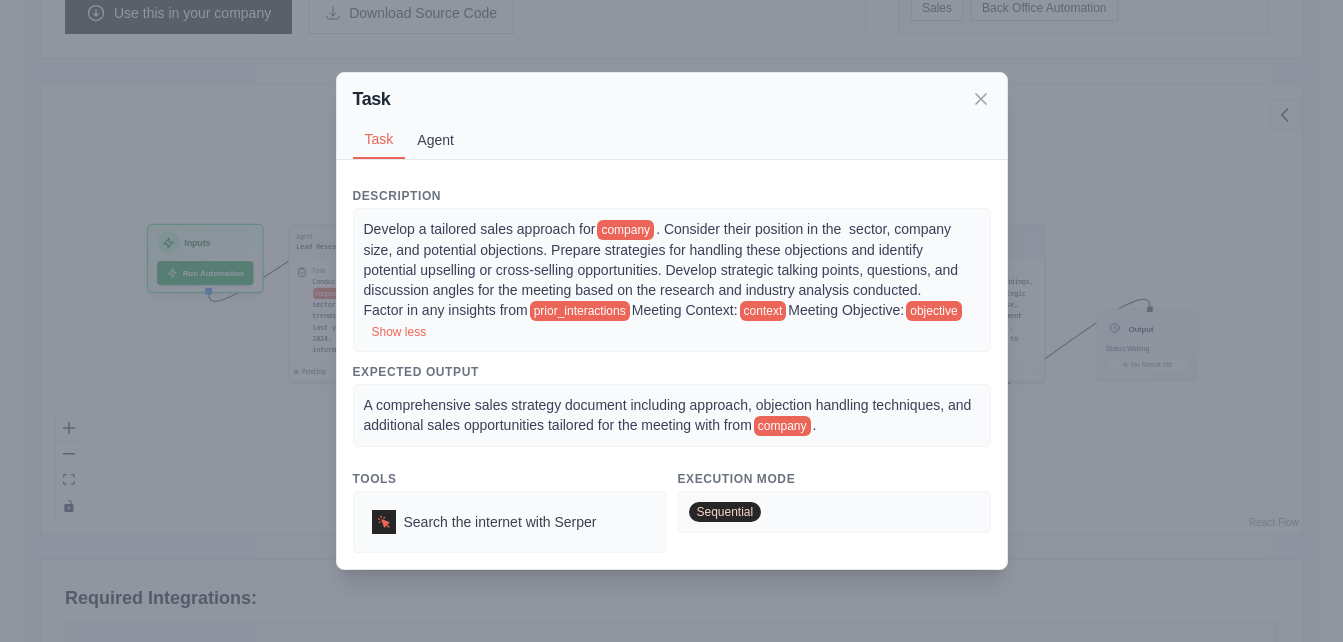 click on "Agent" at bounding box center [435, 140] 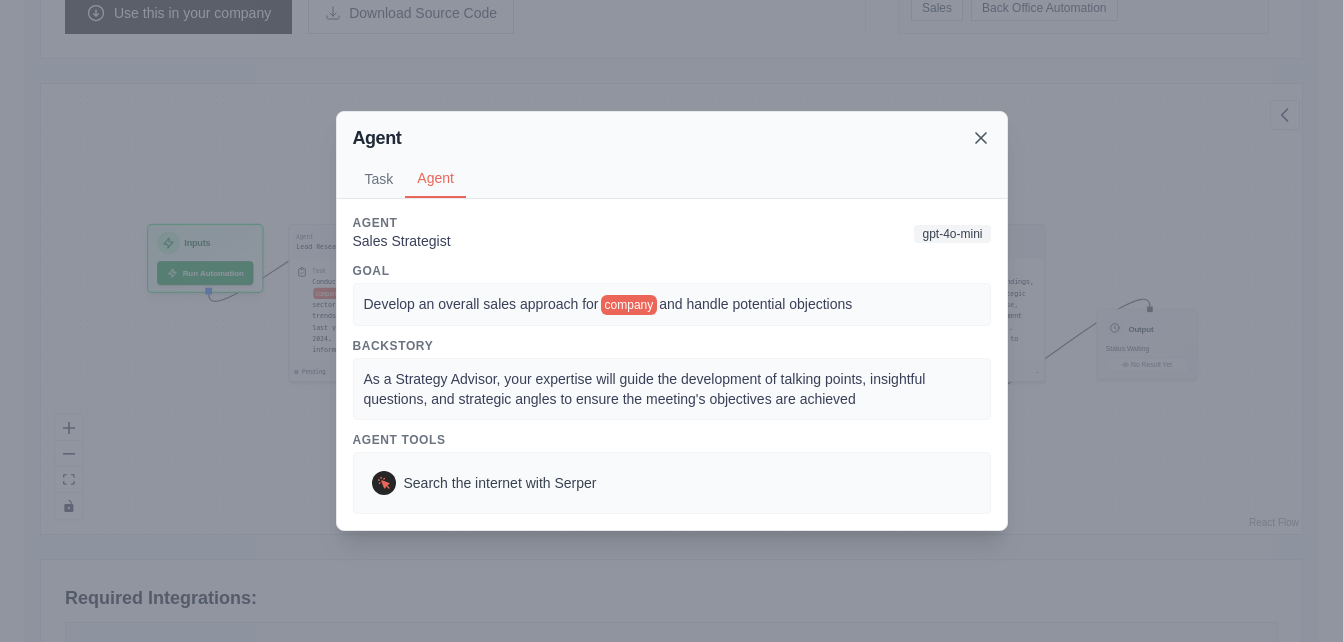 click 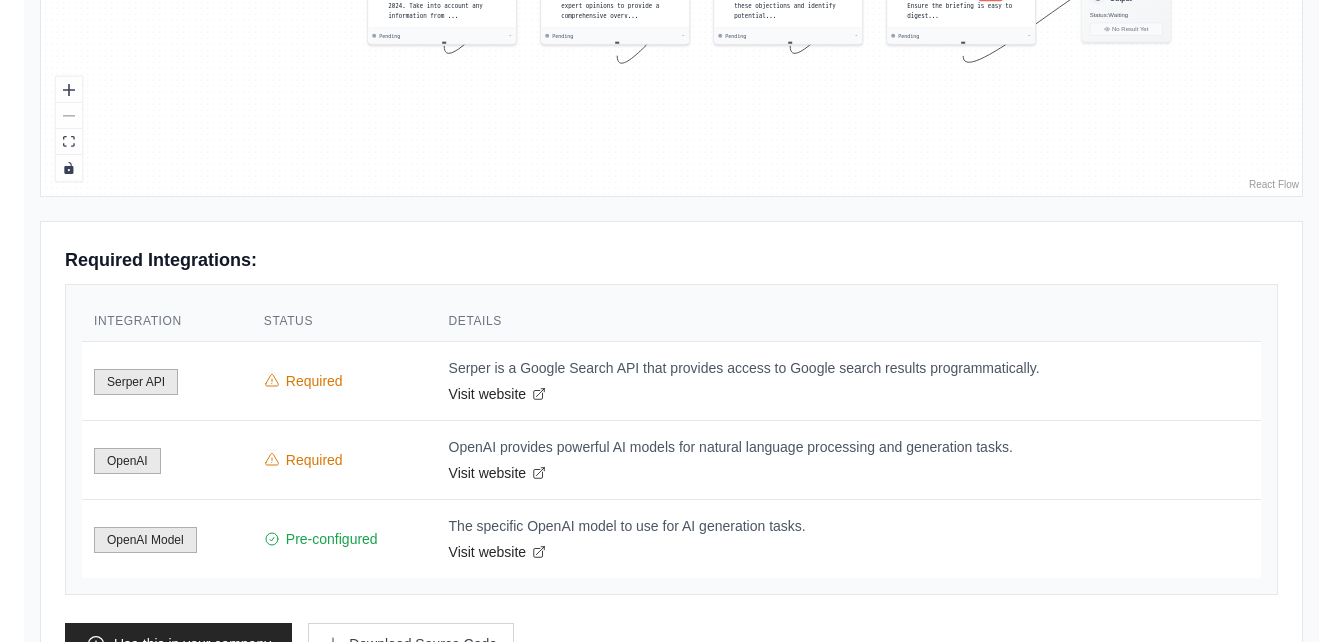 scroll, scrollTop: 856, scrollLeft: 0, axis: vertical 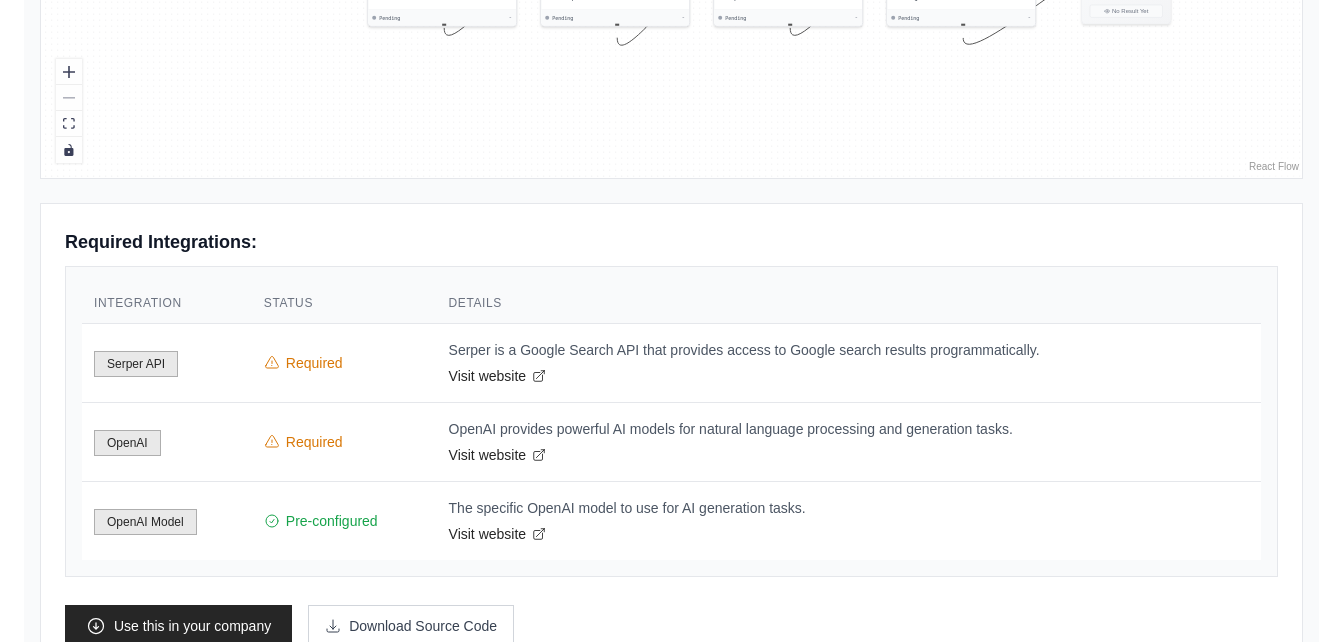 click on "Serper API" at bounding box center (136, 364) 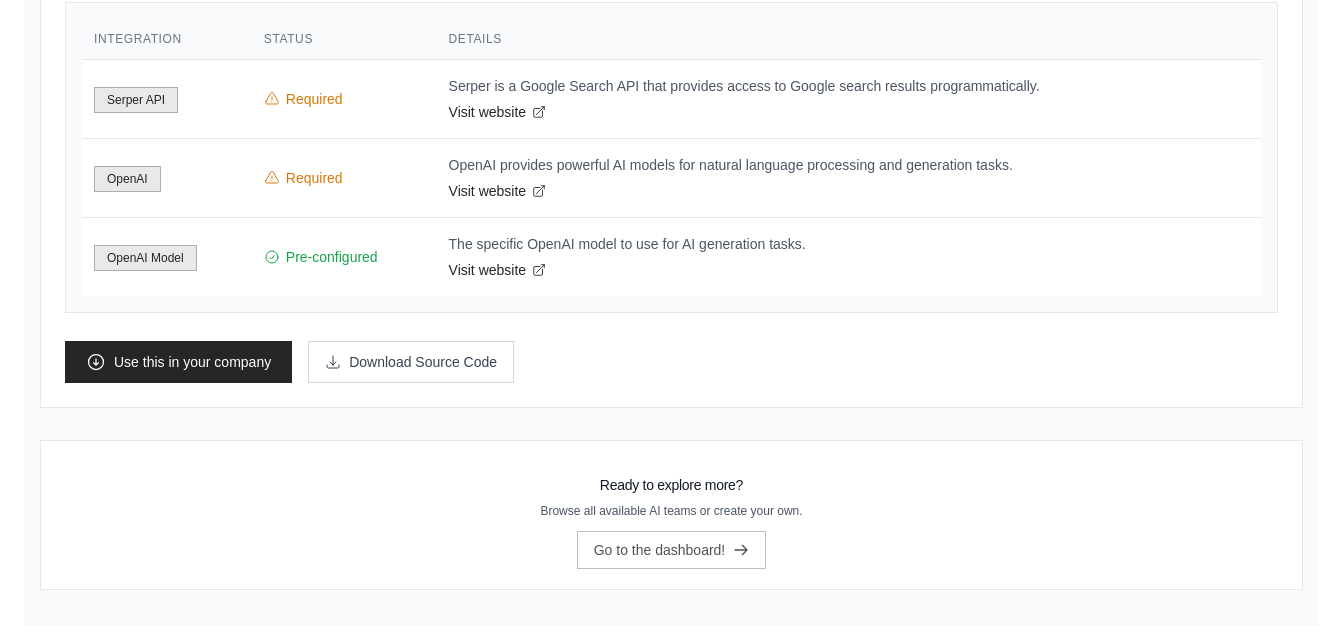 scroll, scrollTop: 1124, scrollLeft: 0, axis: vertical 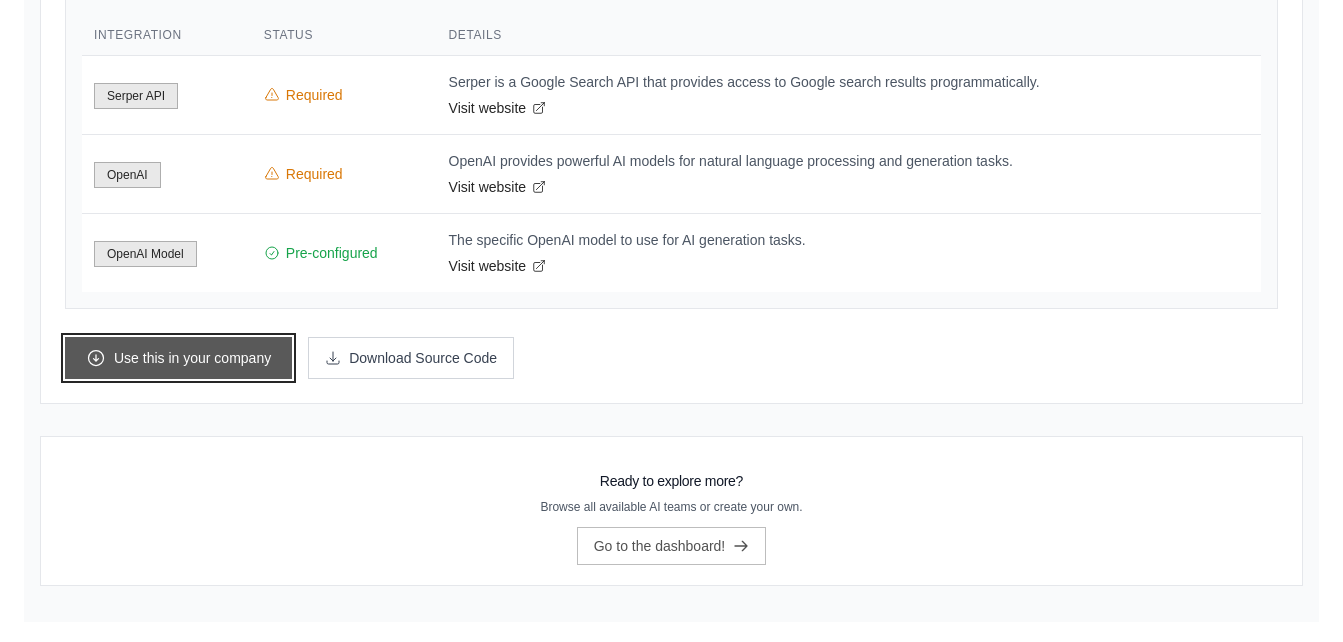 click on "Use this in your company" at bounding box center [178, 358] 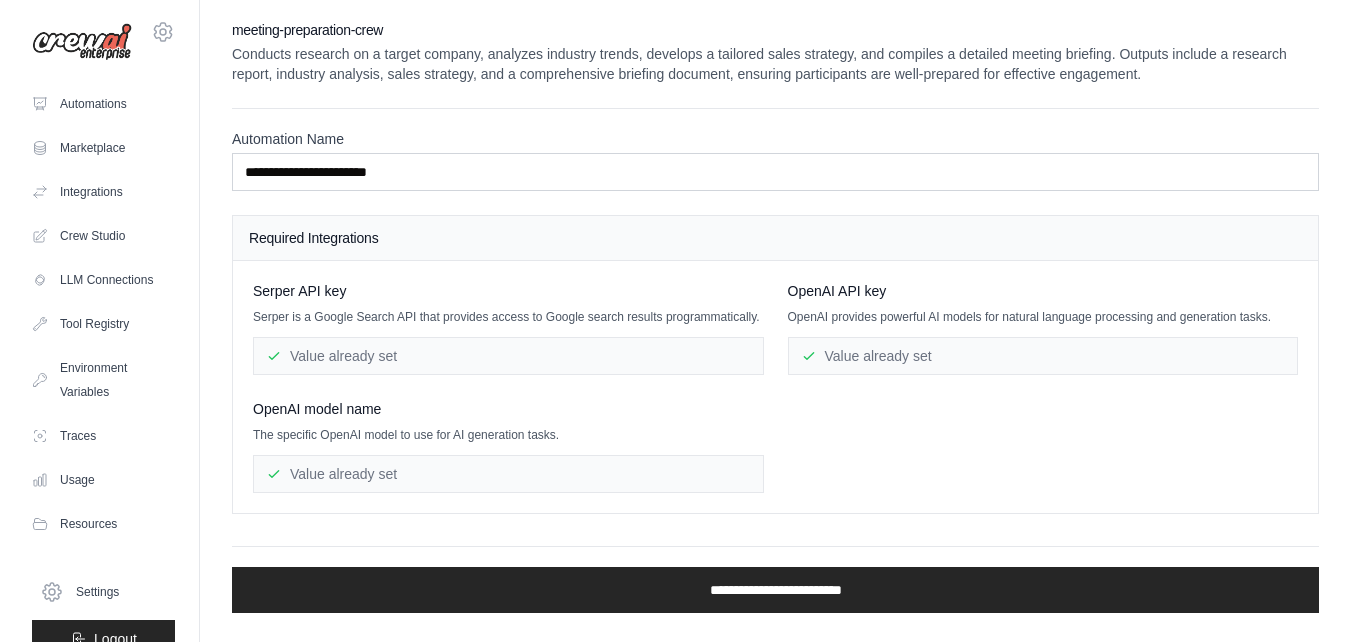 scroll, scrollTop: 0, scrollLeft: 0, axis: both 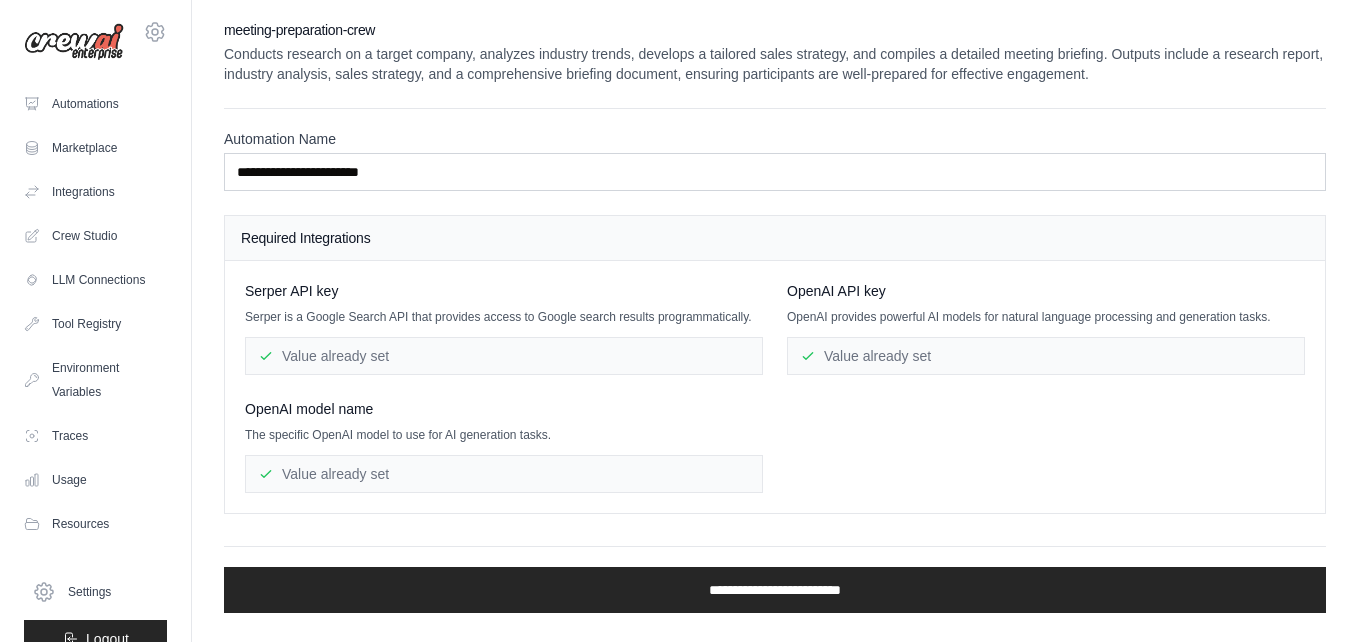 drag, startPoint x: 96, startPoint y: 221, endPoint x: 382, endPoint y: 139, distance: 297.5231 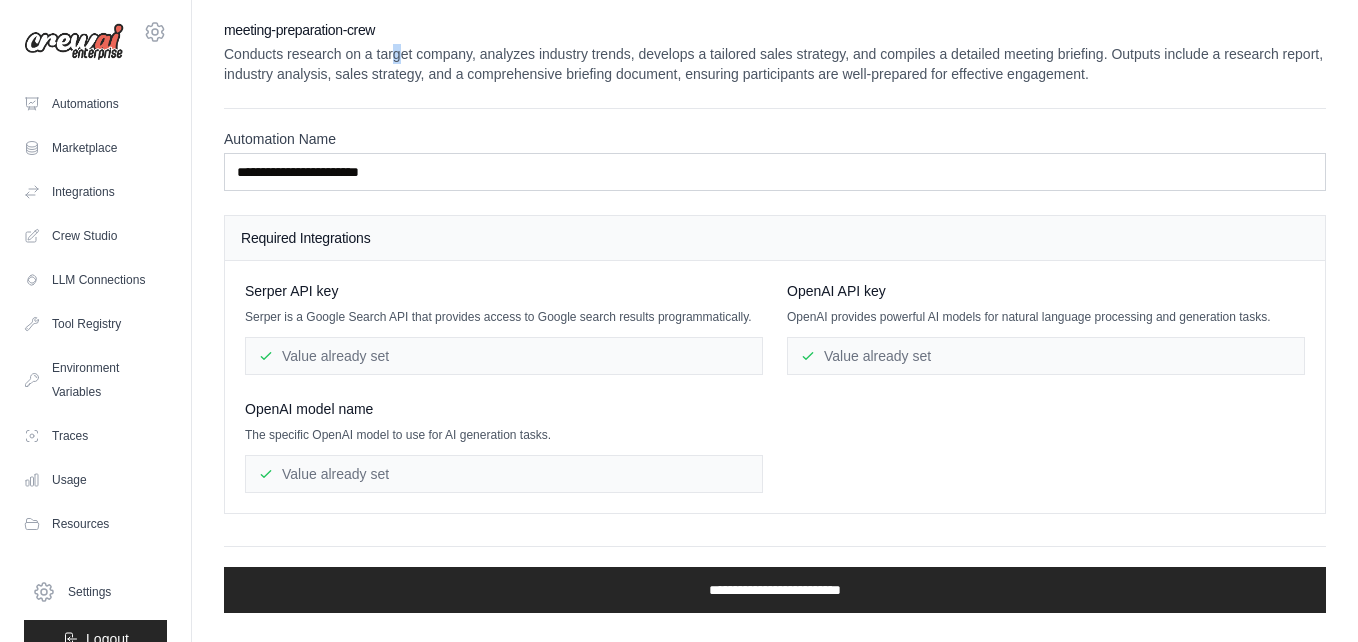 drag, startPoint x: 472, startPoint y: 72, endPoint x: 398, endPoint y: 49, distance: 77.491936 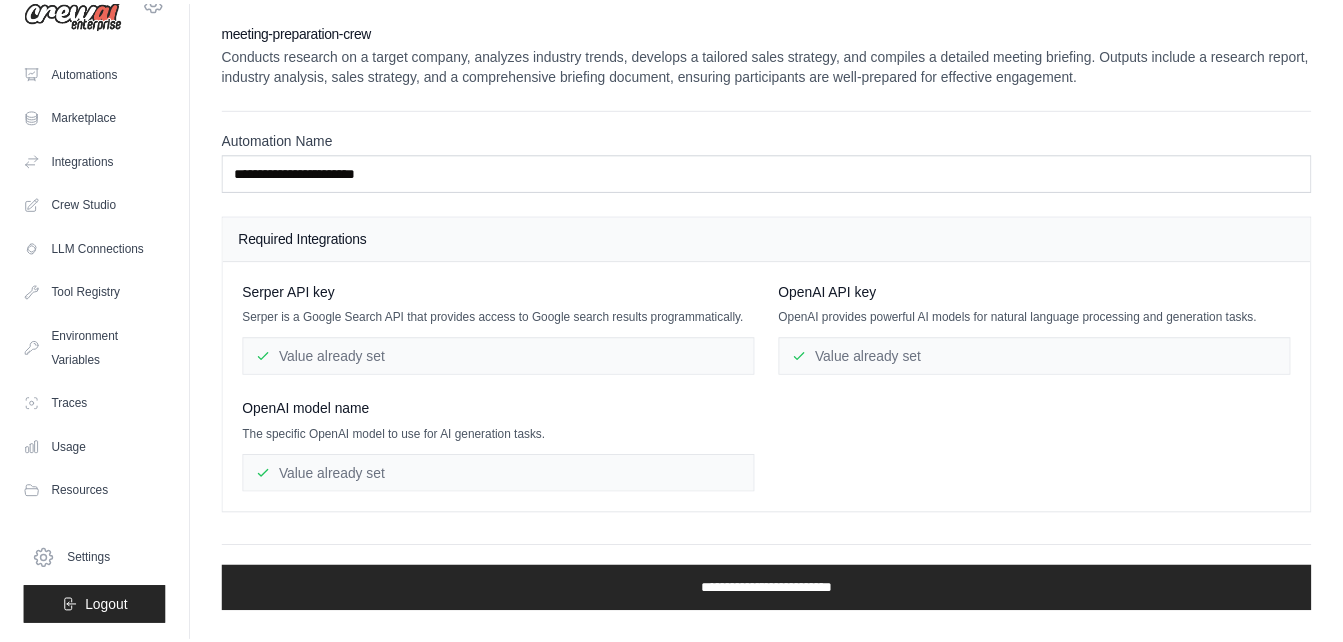 scroll, scrollTop: 0, scrollLeft: 0, axis: both 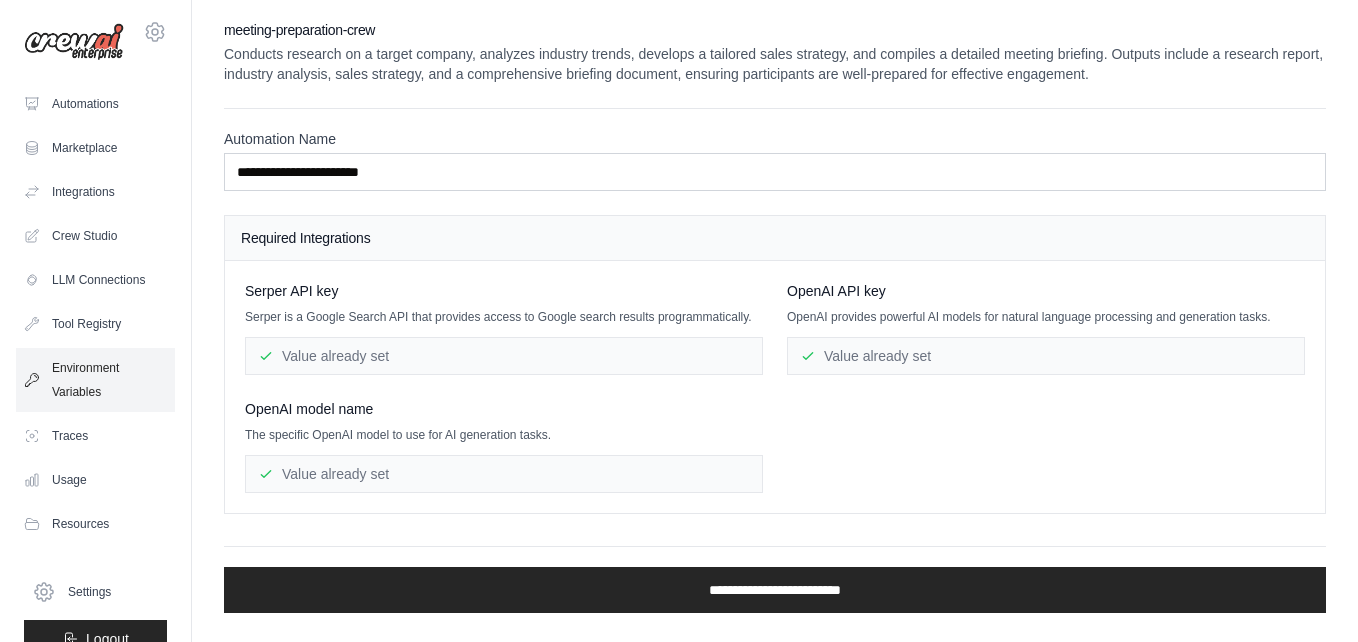 click on "Environment Variables" at bounding box center [95, 380] 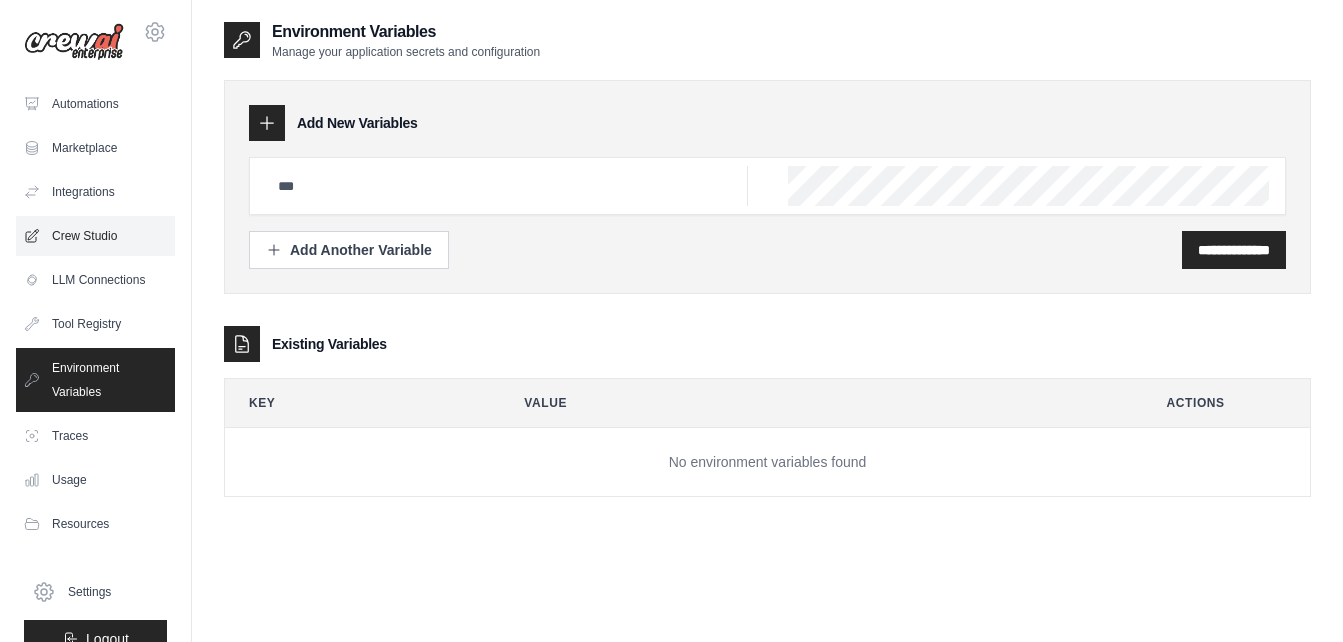click on "Crew Studio" at bounding box center (95, 236) 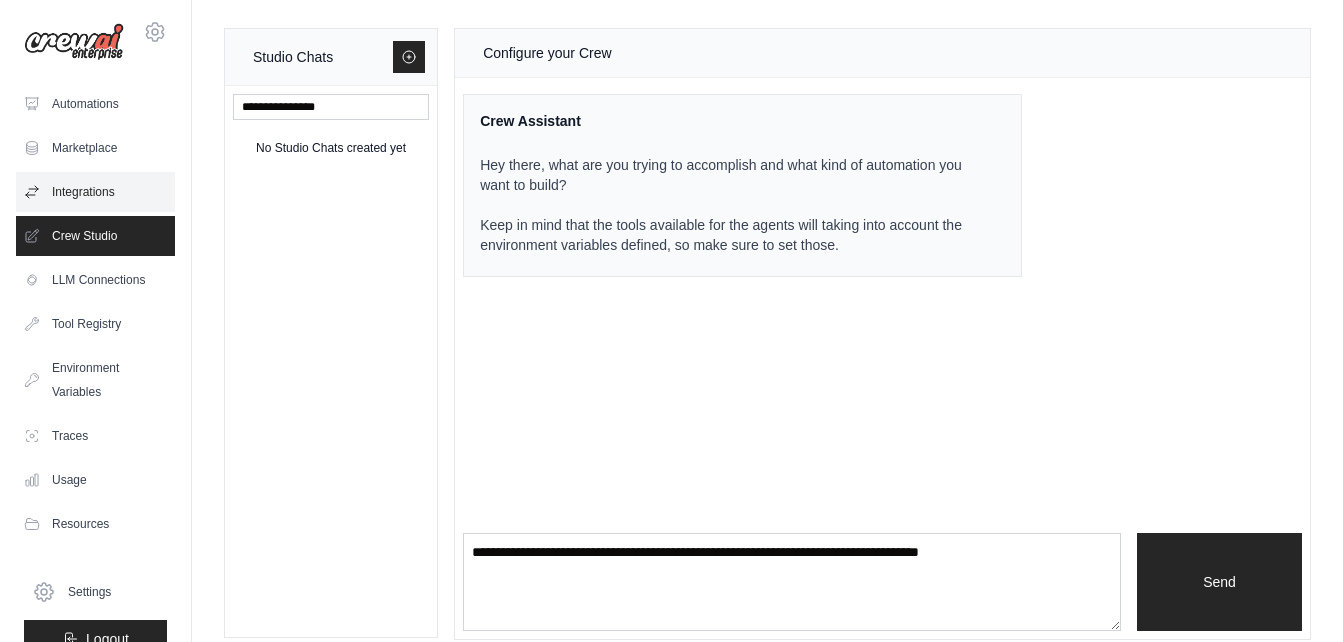 click on "Integrations" at bounding box center (95, 192) 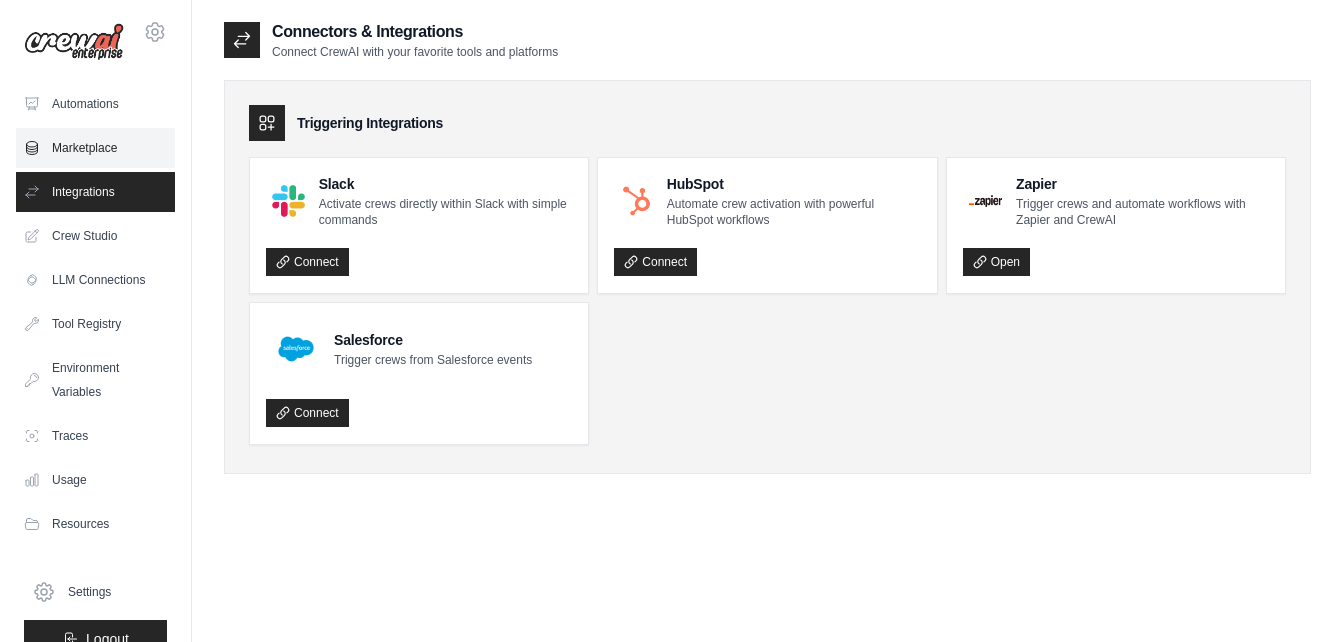 click on "Marketplace" at bounding box center [95, 148] 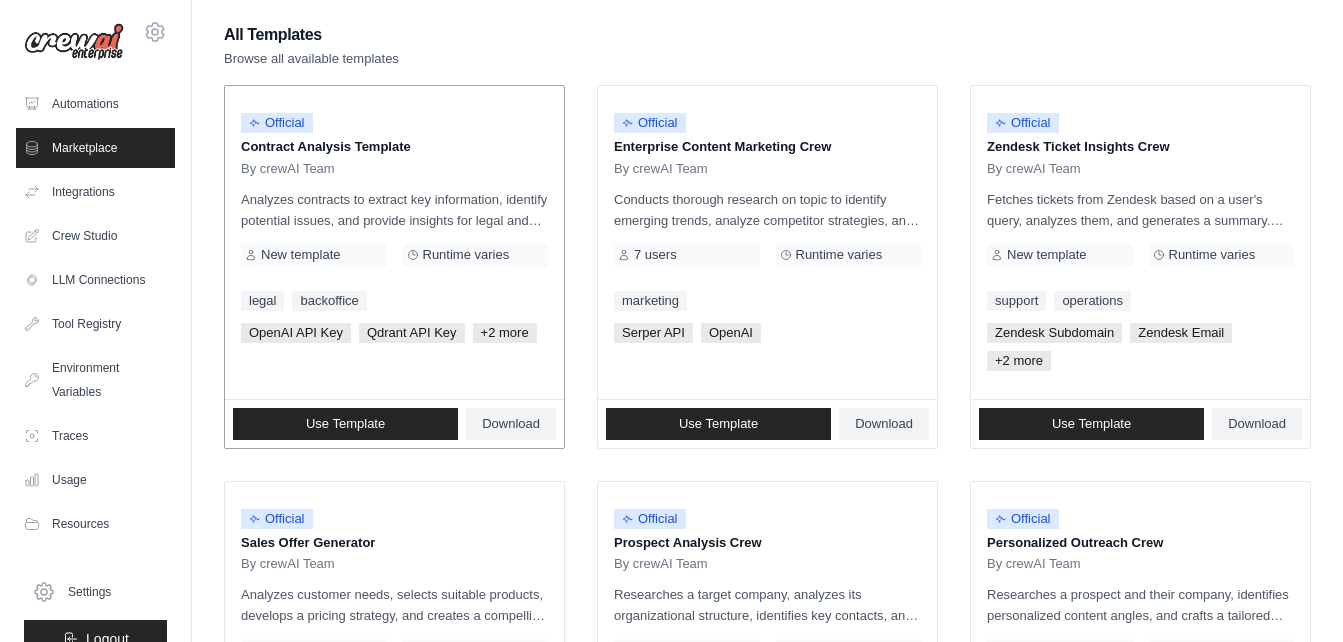 scroll, scrollTop: 200, scrollLeft: 0, axis: vertical 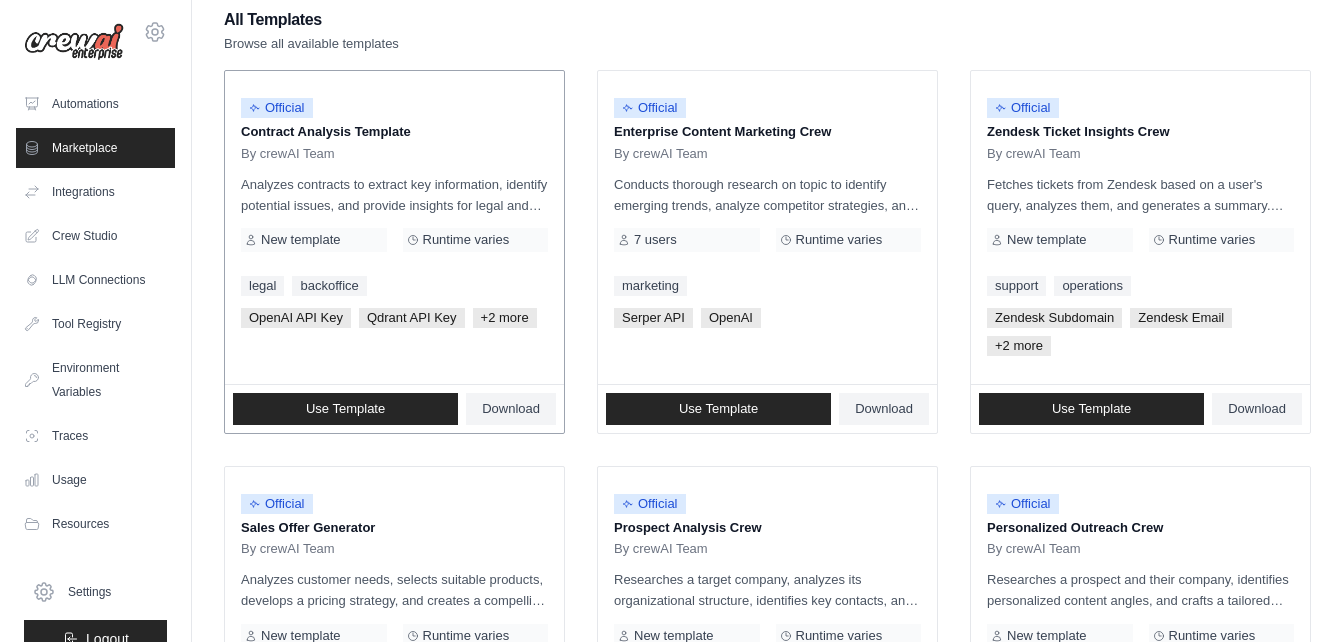 click on "Analyzes contracts to extract key information, identify potential issues, and provide insights for legal and business decisions using a qdrant vector database." at bounding box center (394, 195) 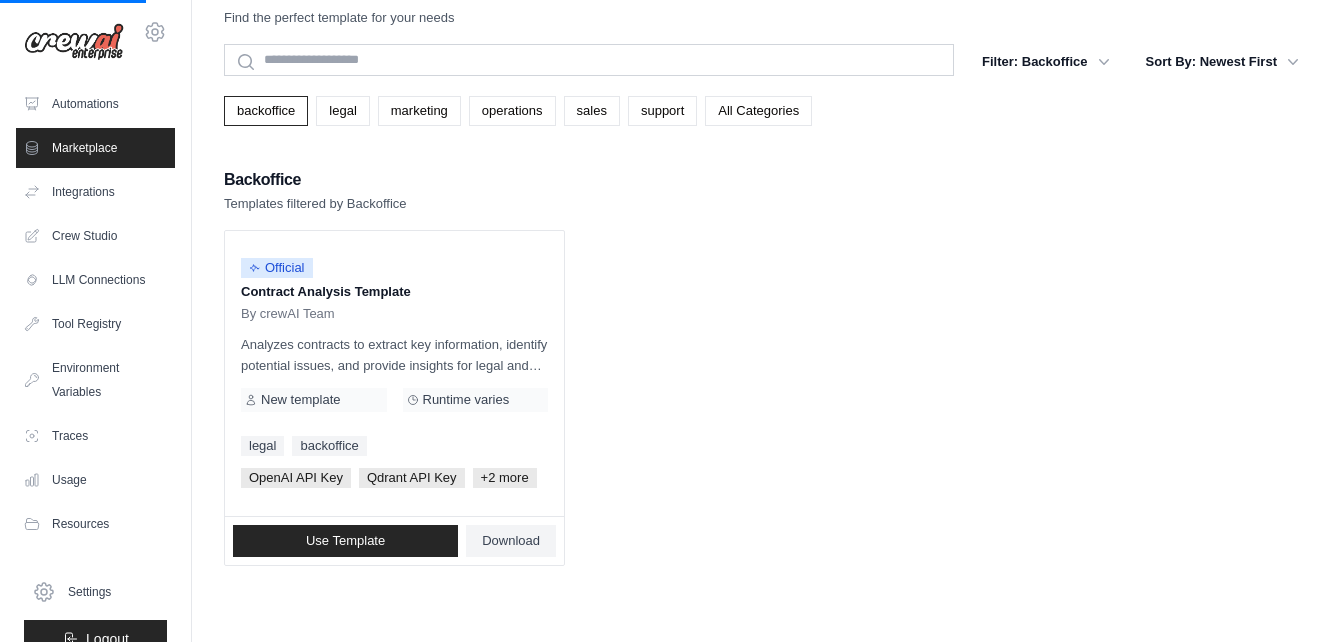 scroll, scrollTop: 0, scrollLeft: 0, axis: both 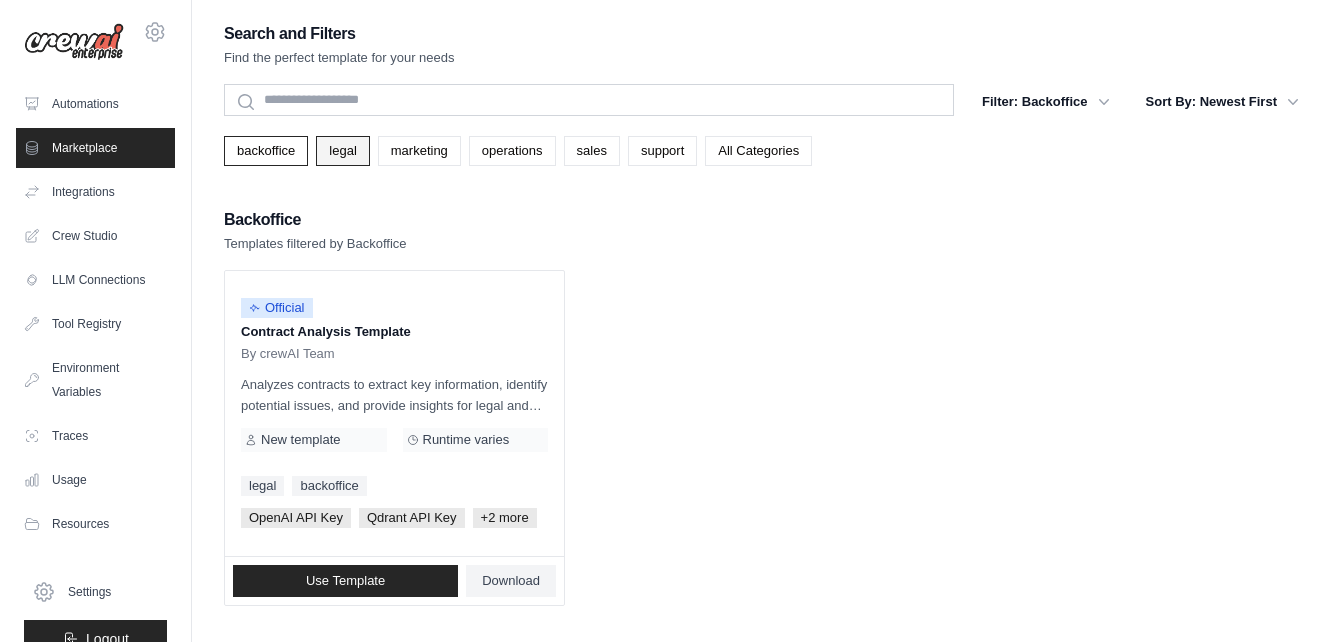 click on "legal" at bounding box center (342, 151) 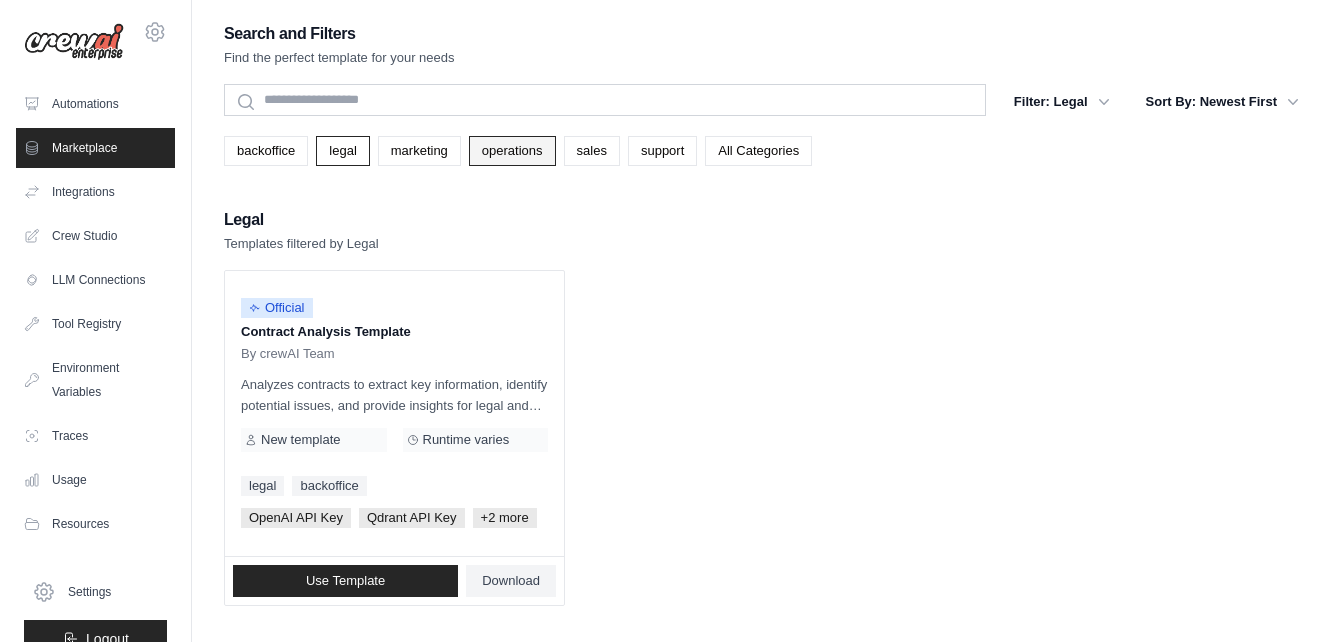 click on "operations" at bounding box center [512, 151] 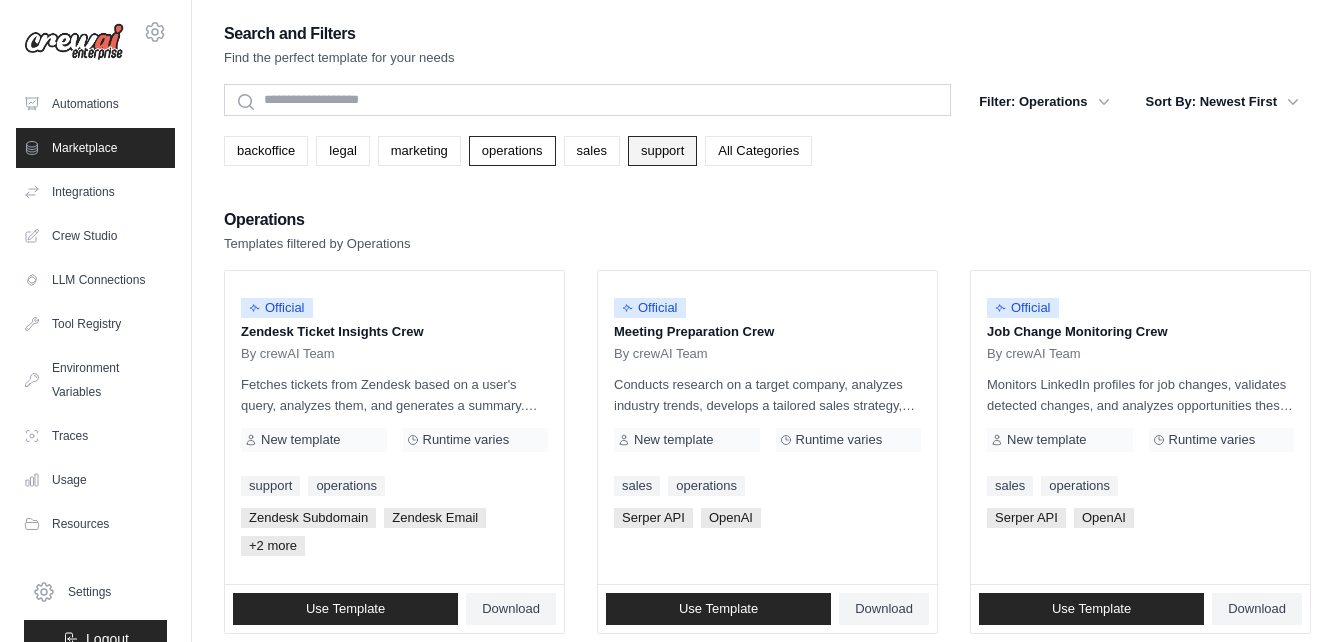 click on "support" at bounding box center (662, 151) 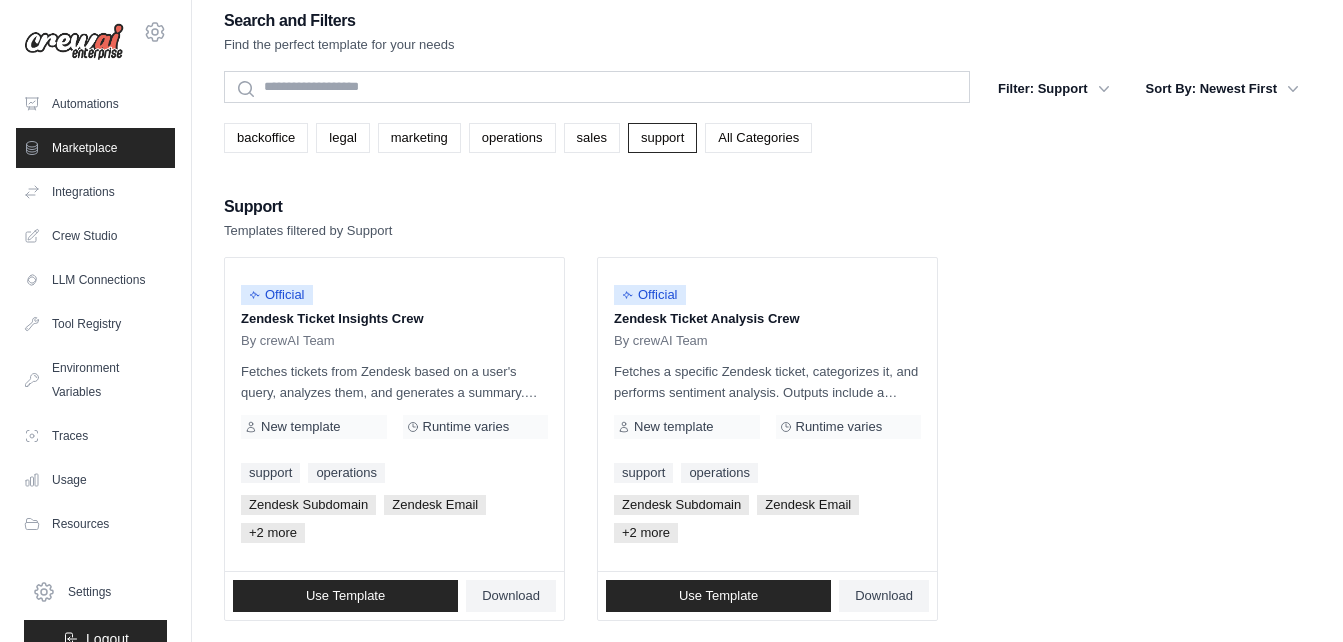 scroll, scrollTop: 0, scrollLeft: 0, axis: both 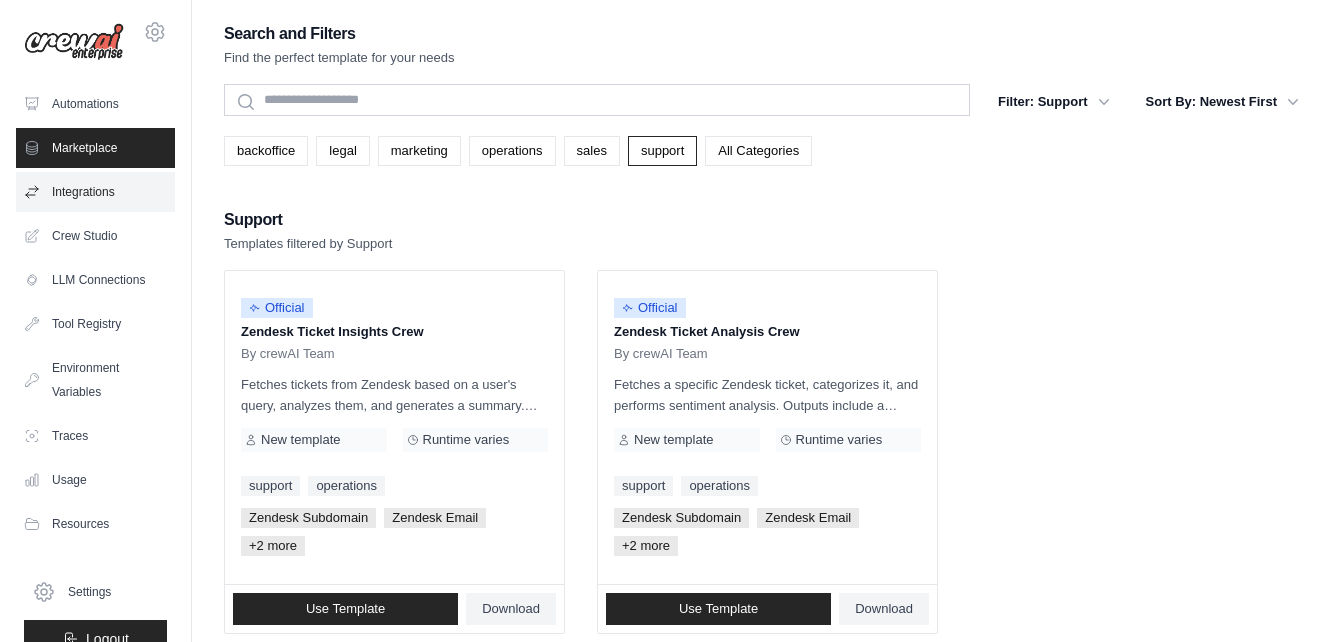 click on "Integrations" at bounding box center [95, 192] 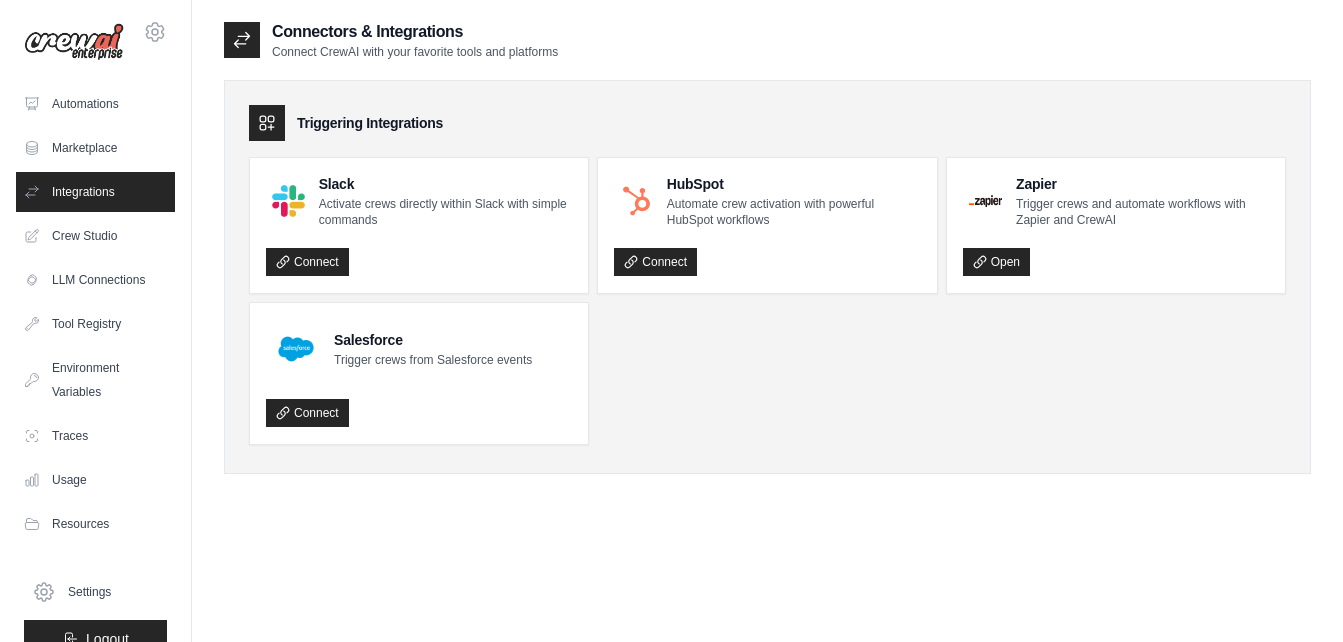 click 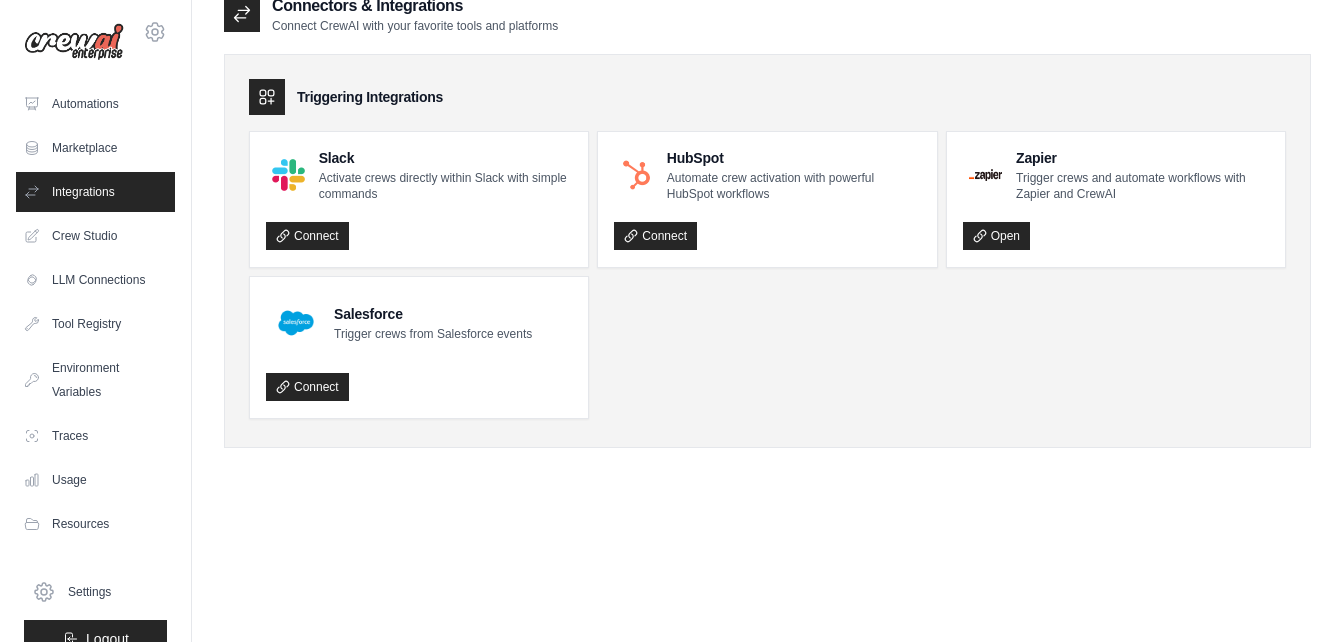 scroll, scrollTop: 40, scrollLeft: 0, axis: vertical 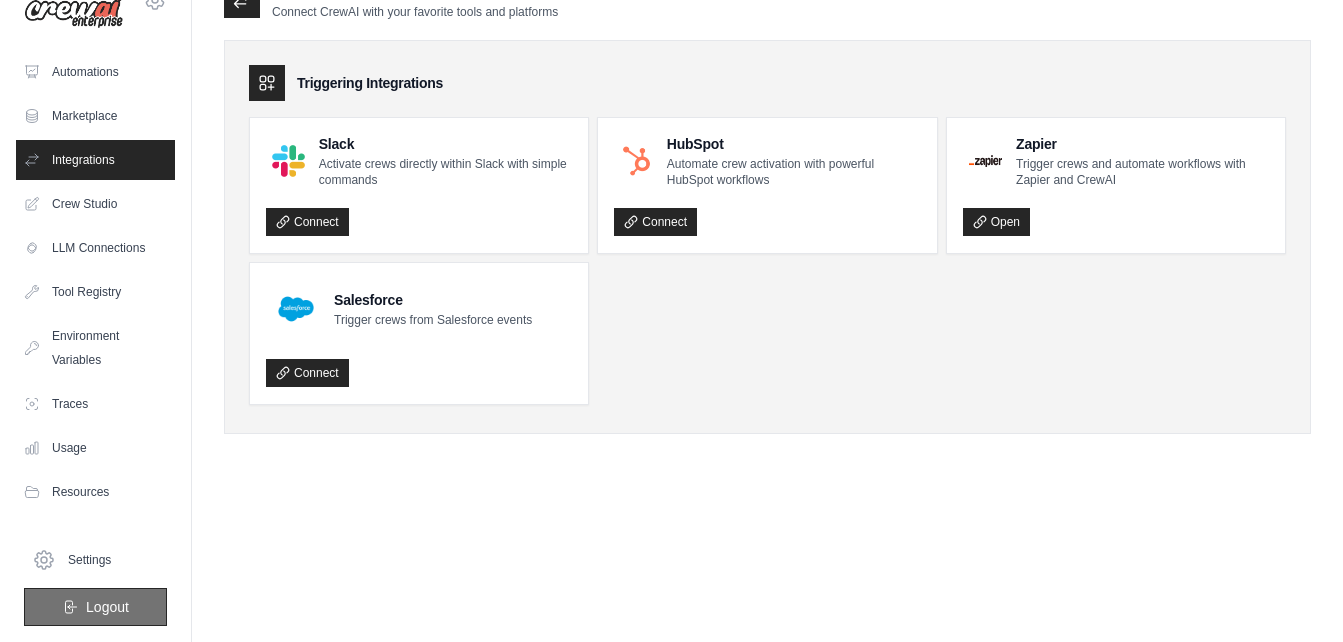 click on "Logout" at bounding box center [95, 607] 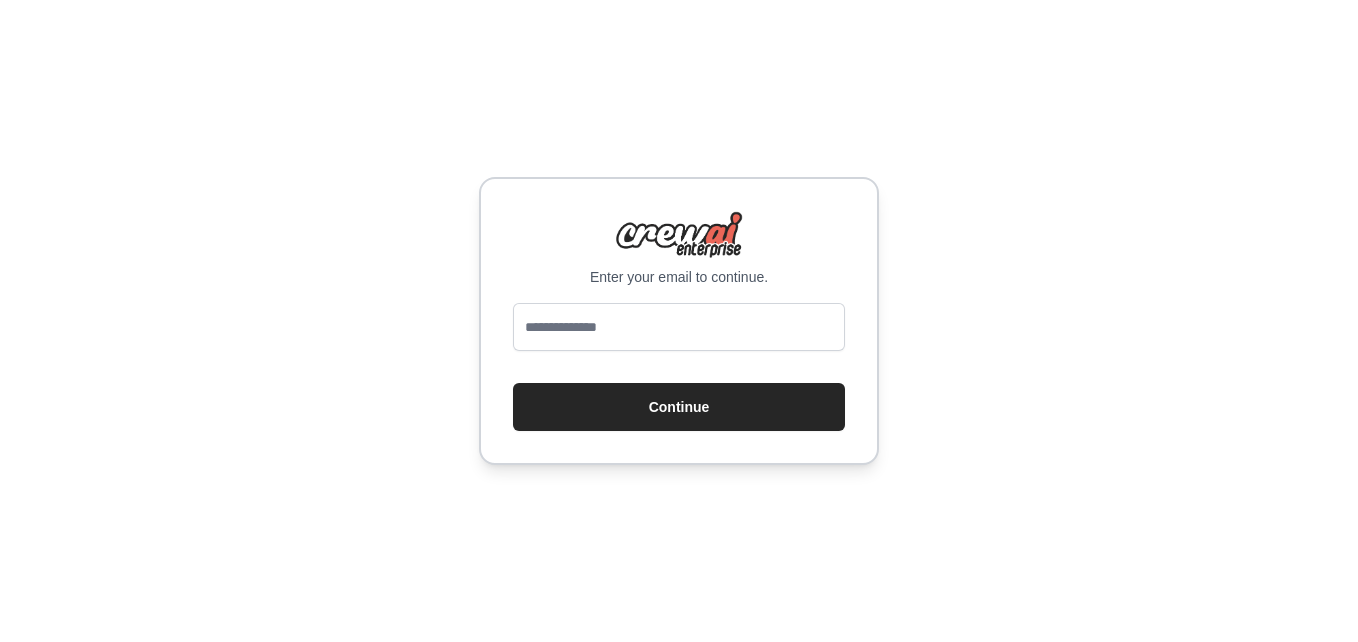 scroll, scrollTop: 0, scrollLeft: 0, axis: both 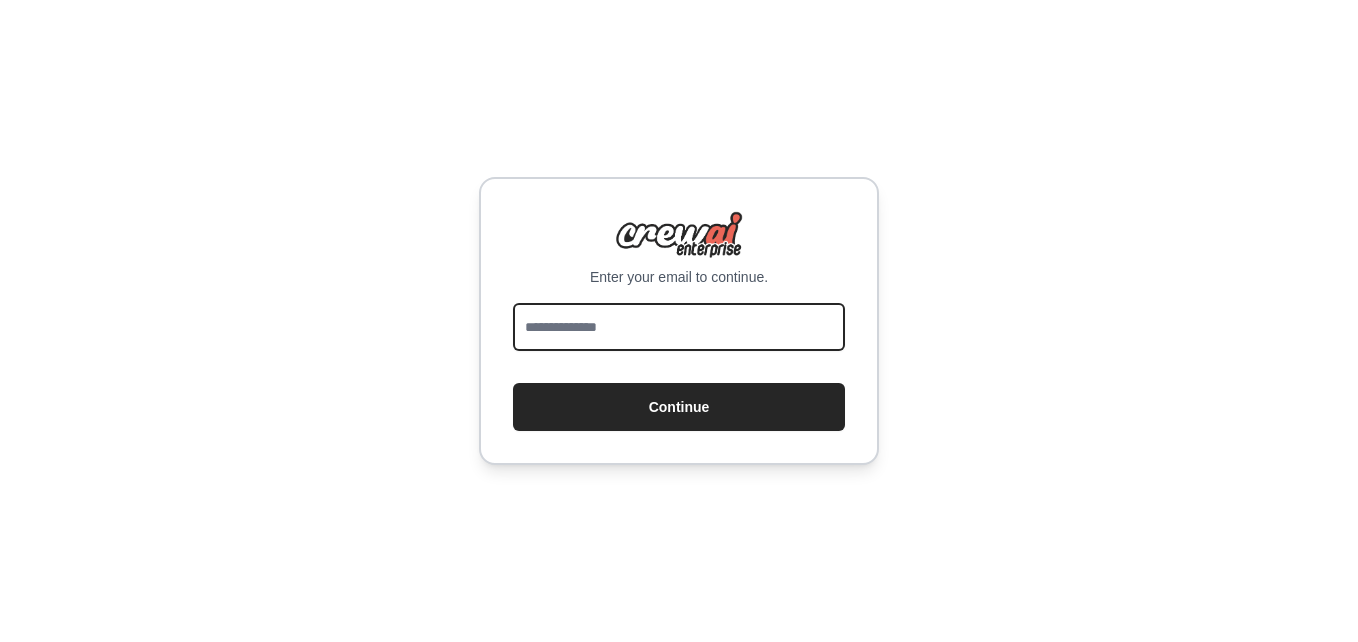click at bounding box center [679, 327] 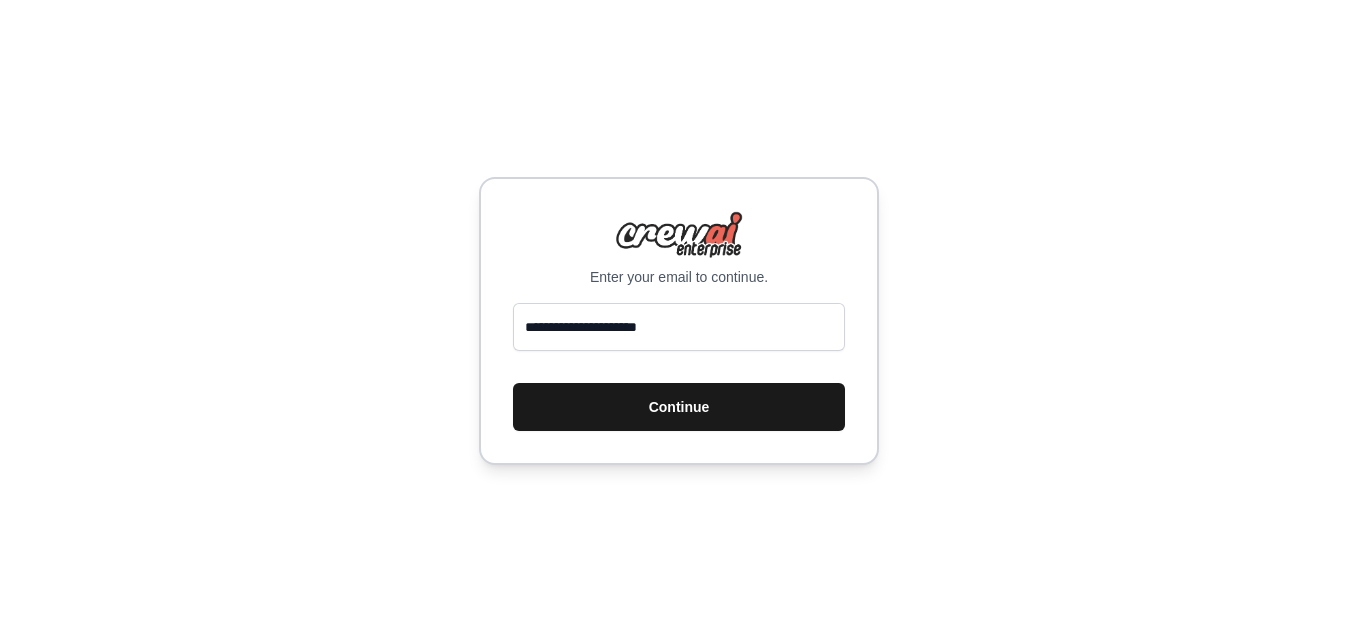 click on "Continue" at bounding box center (679, 407) 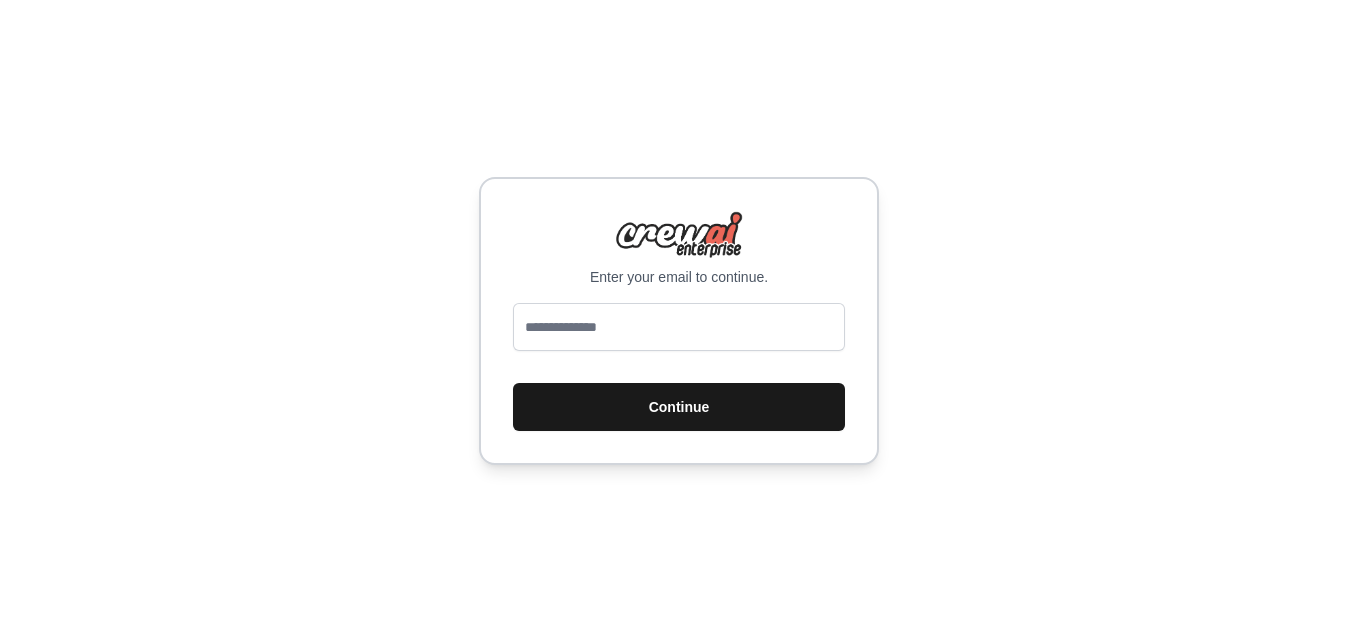 scroll, scrollTop: 0, scrollLeft: 0, axis: both 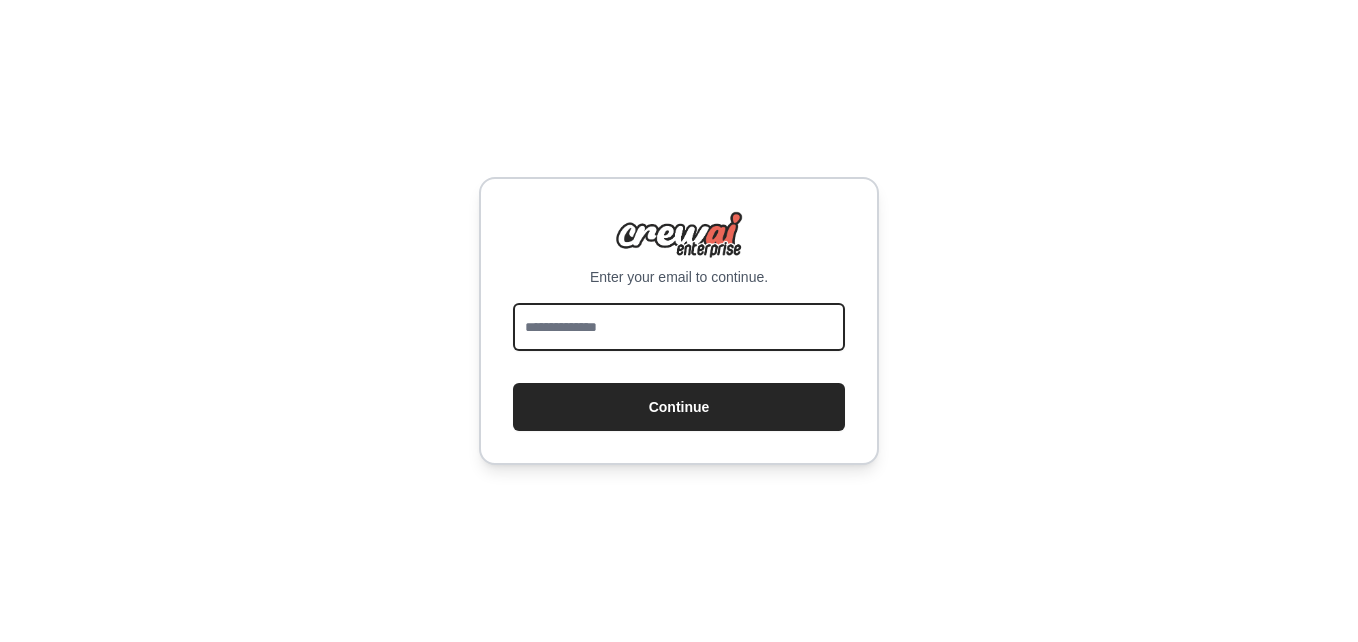 click at bounding box center (679, 327) 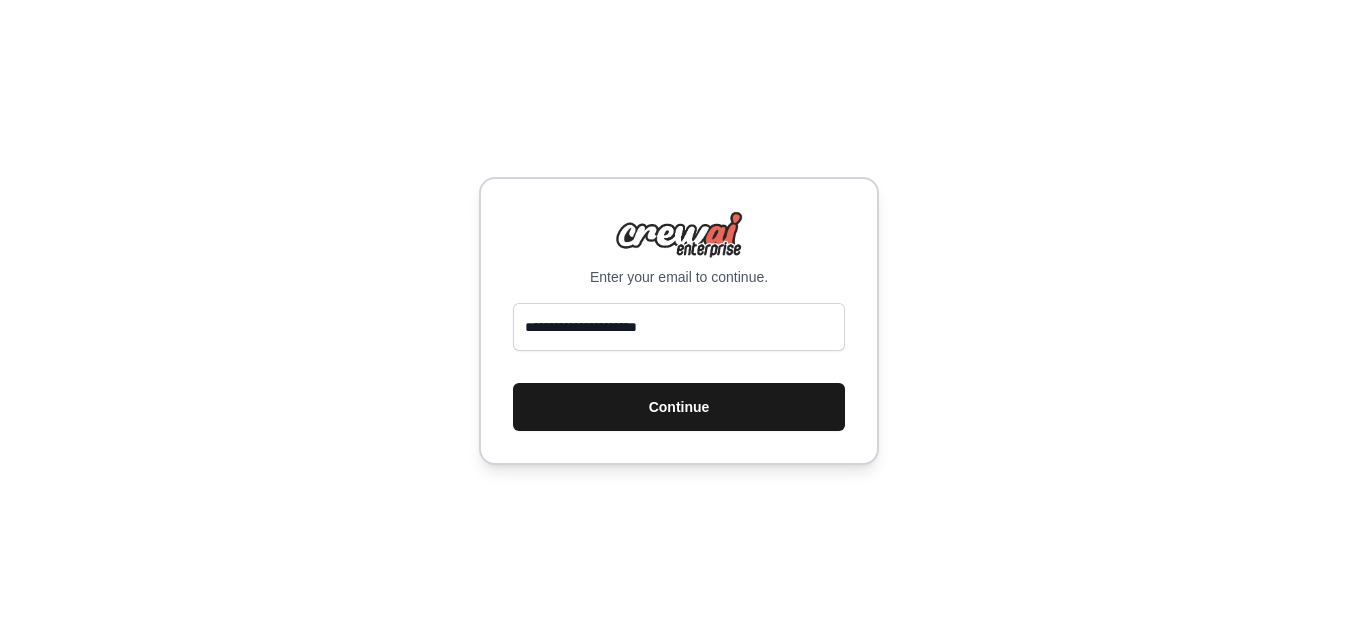 click on "Continue" at bounding box center [679, 407] 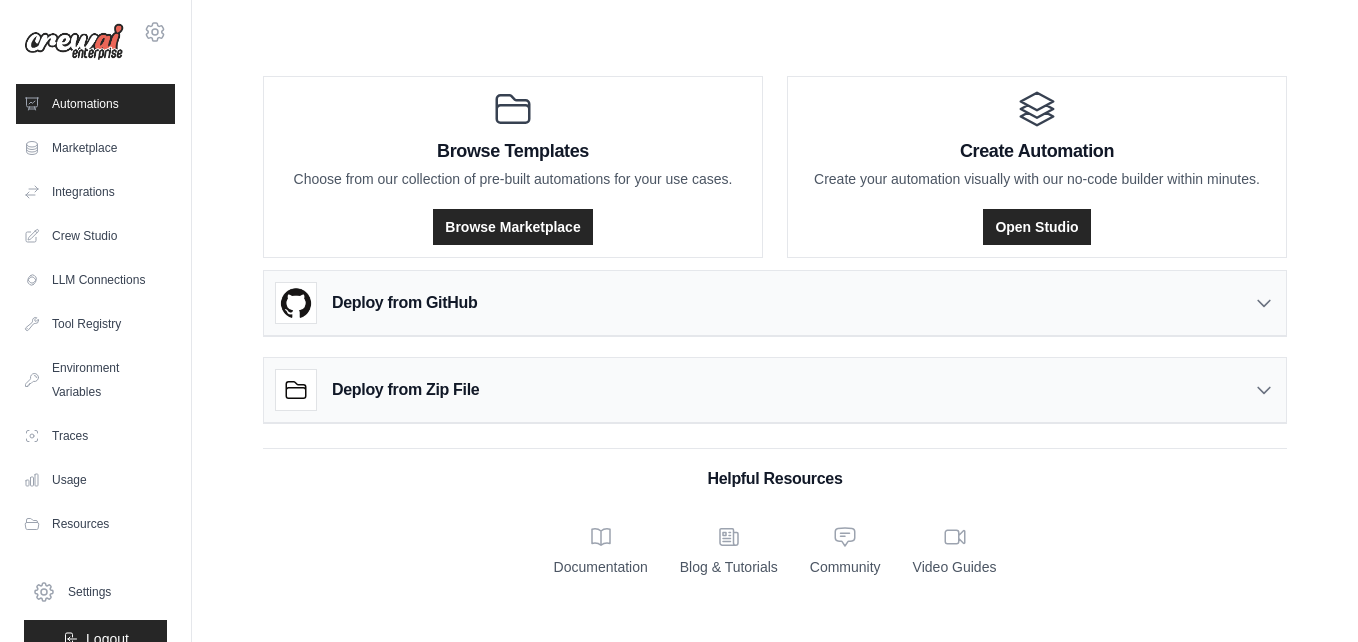 scroll, scrollTop: 0, scrollLeft: 0, axis: both 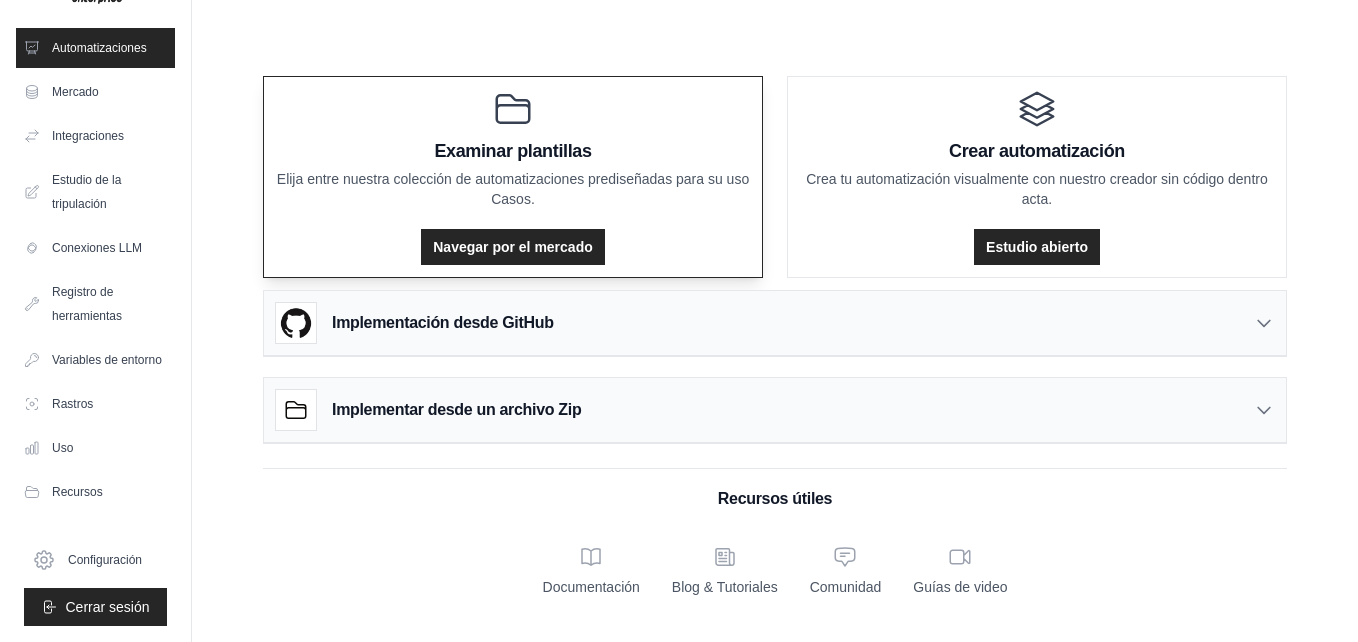 click on "Examinar plantillas" at bounding box center (513, 151) 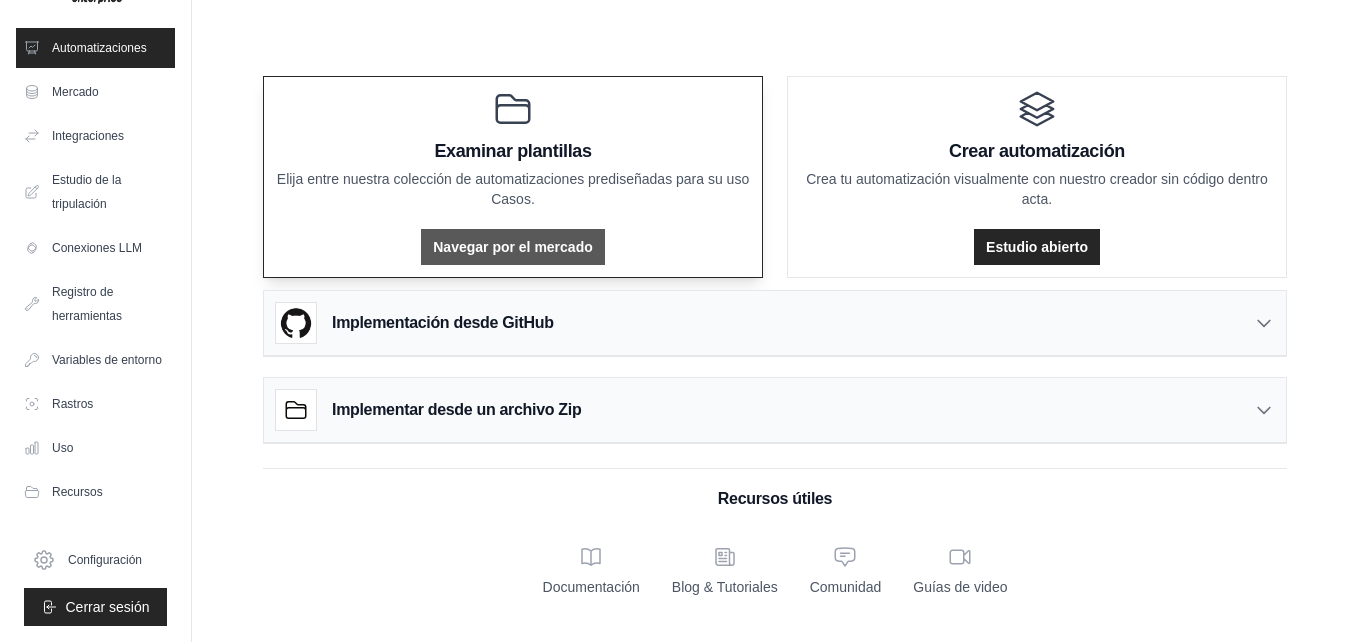 click on "Navegar por el mercado" at bounding box center [513, 247] 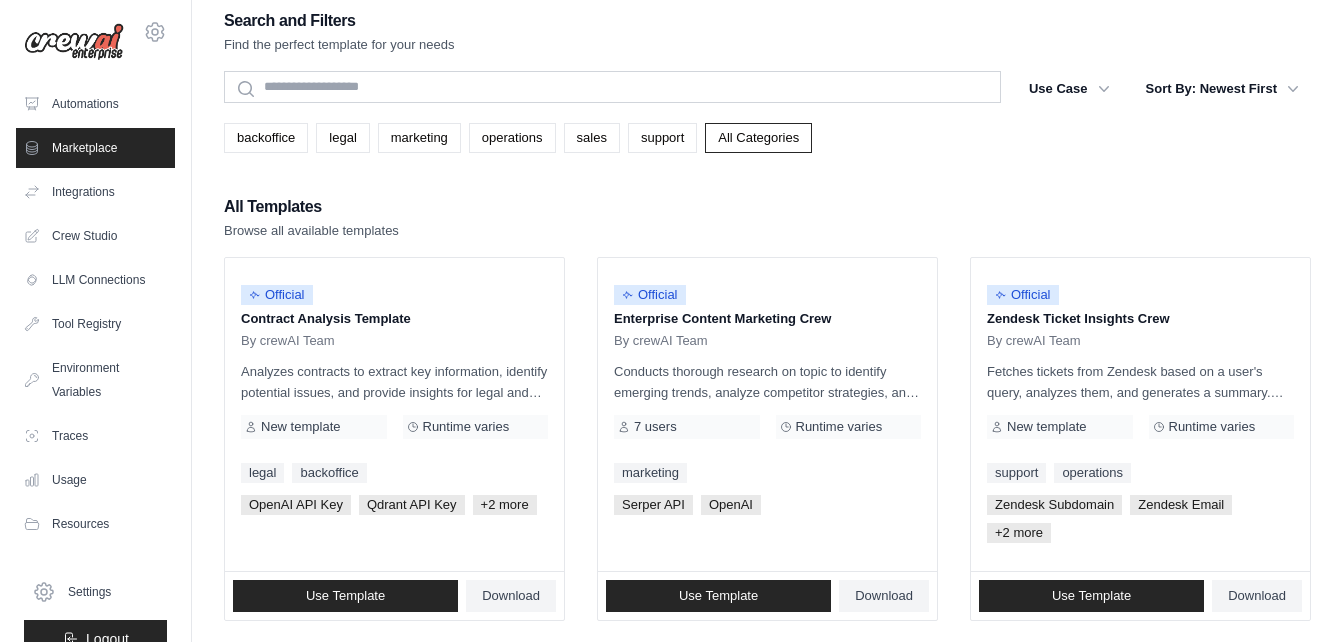 scroll, scrollTop: 0, scrollLeft: 0, axis: both 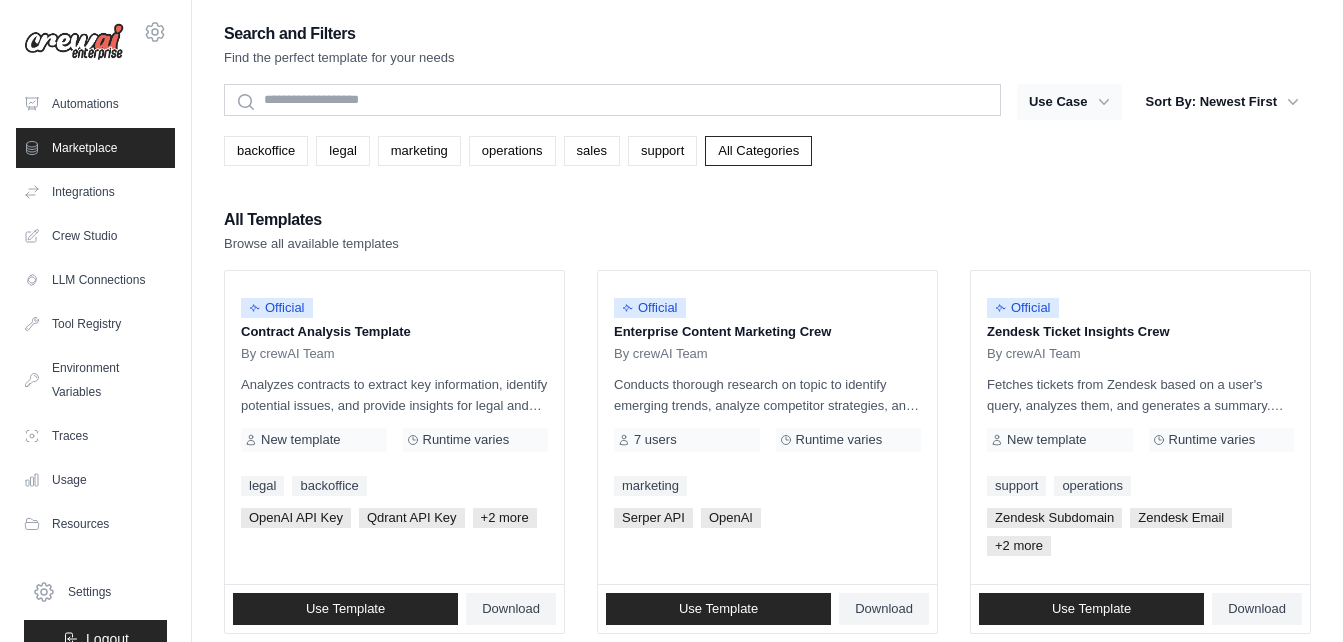 click 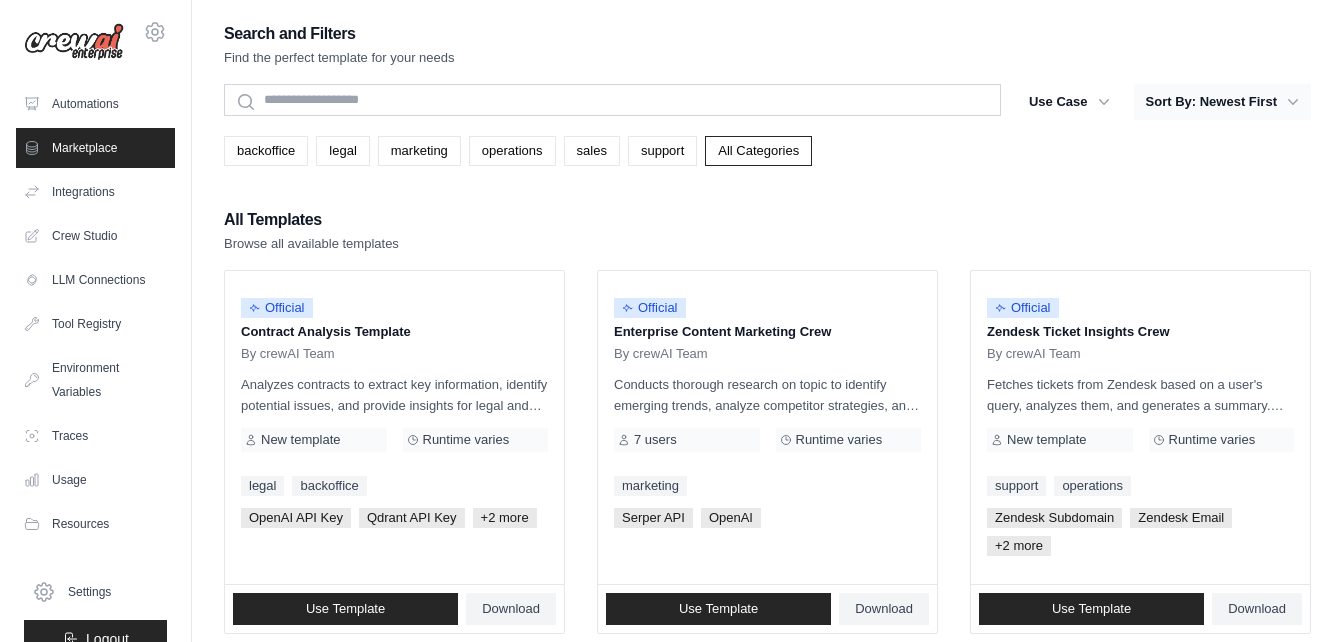 click 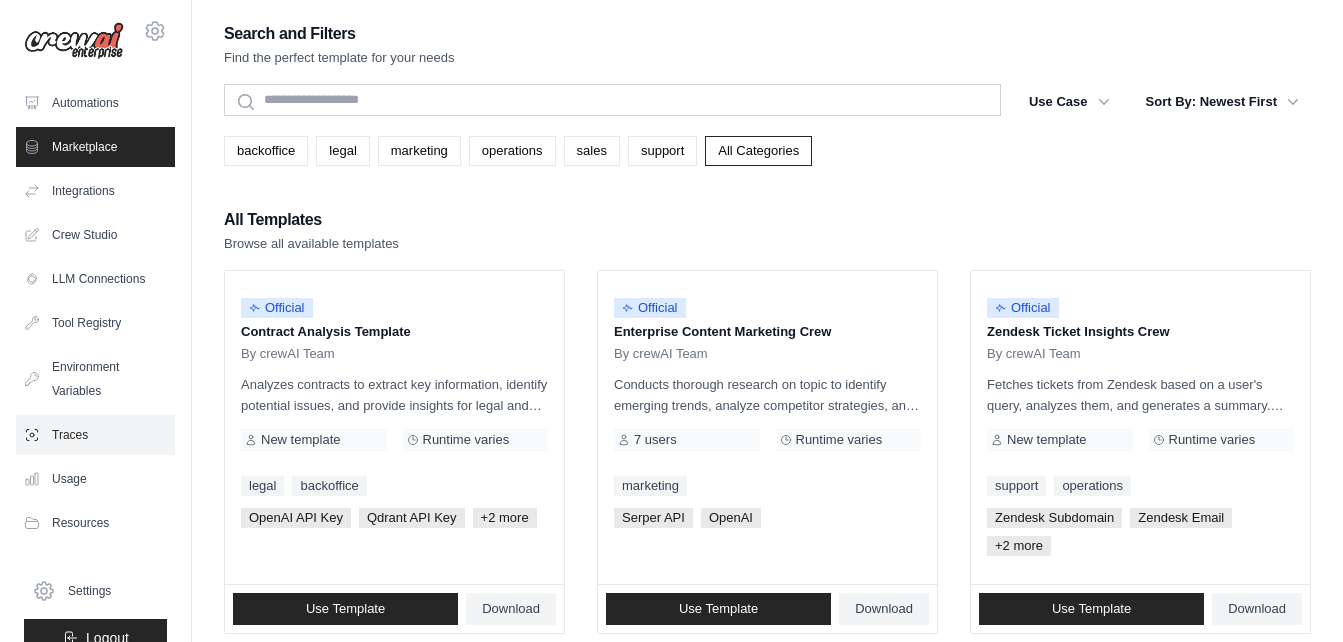 scroll, scrollTop: 0, scrollLeft: 0, axis: both 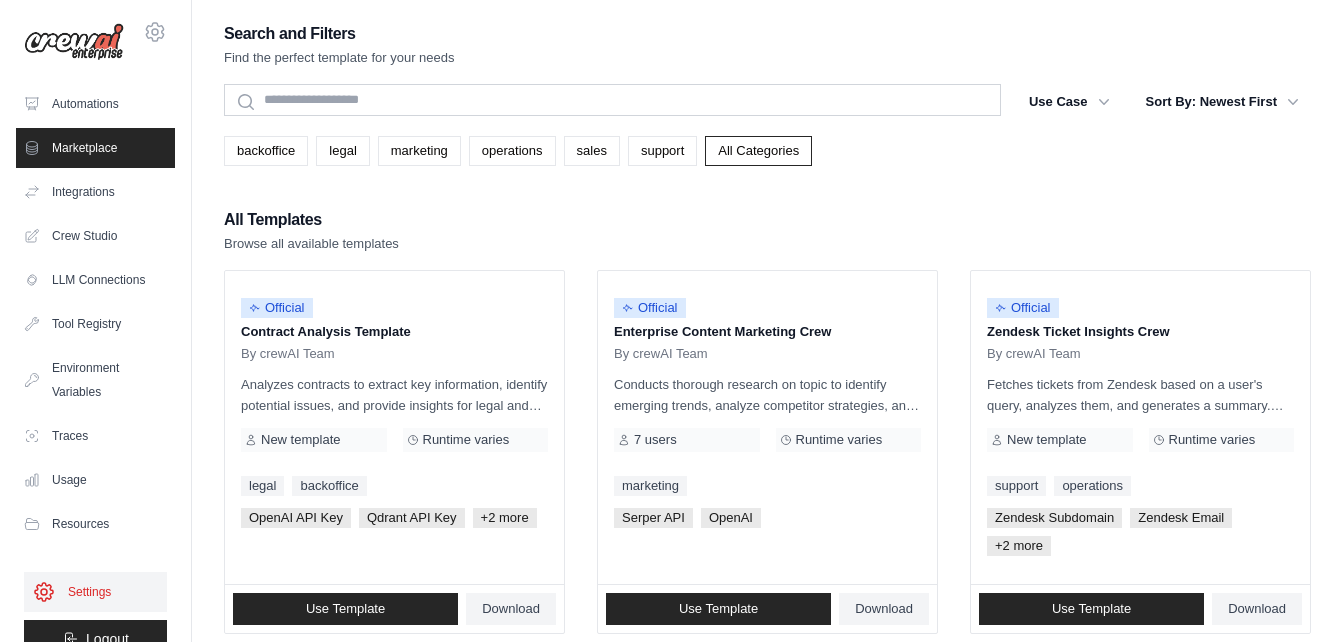 click on "Settings" at bounding box center (95, 592) 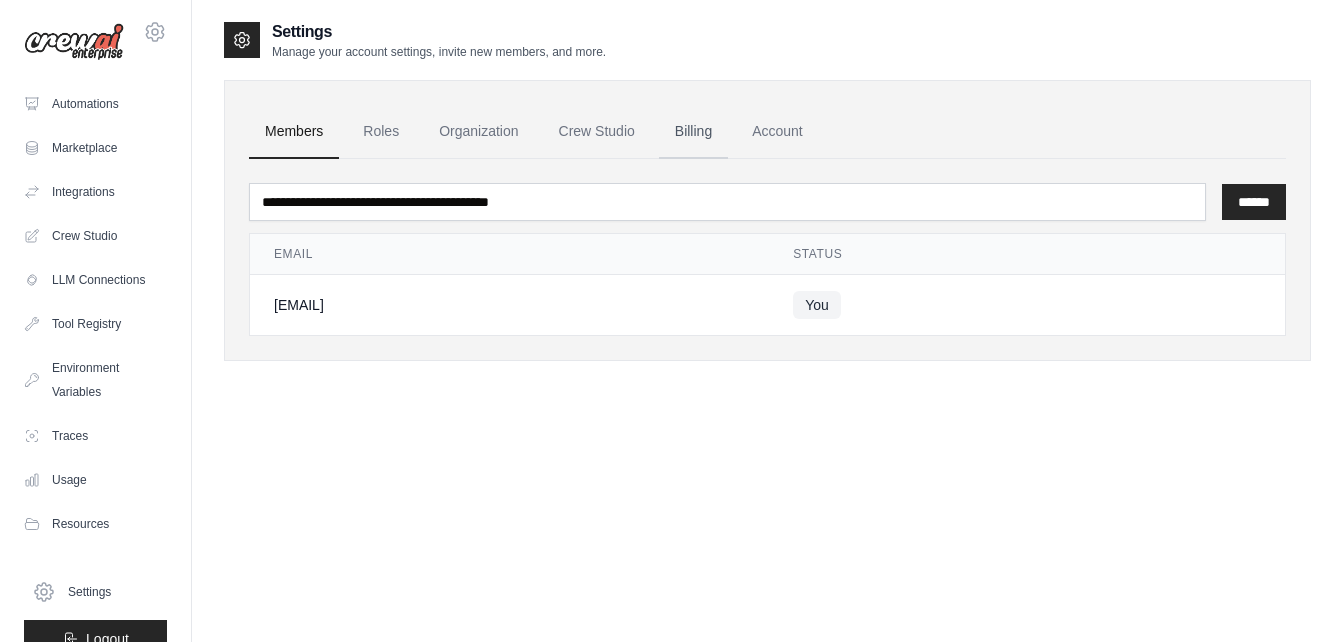 click on "Billing" at bounding box center [693, 132] 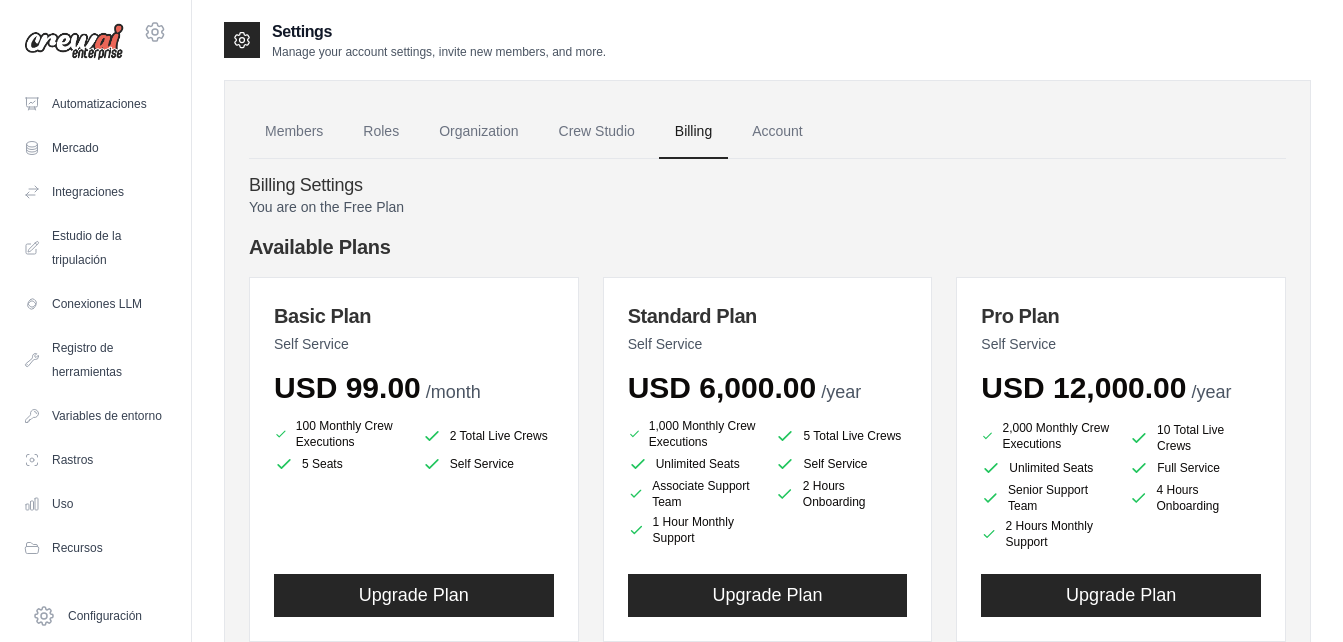scroll, scrollTop: 0, scrollLeft: 0, axis: both 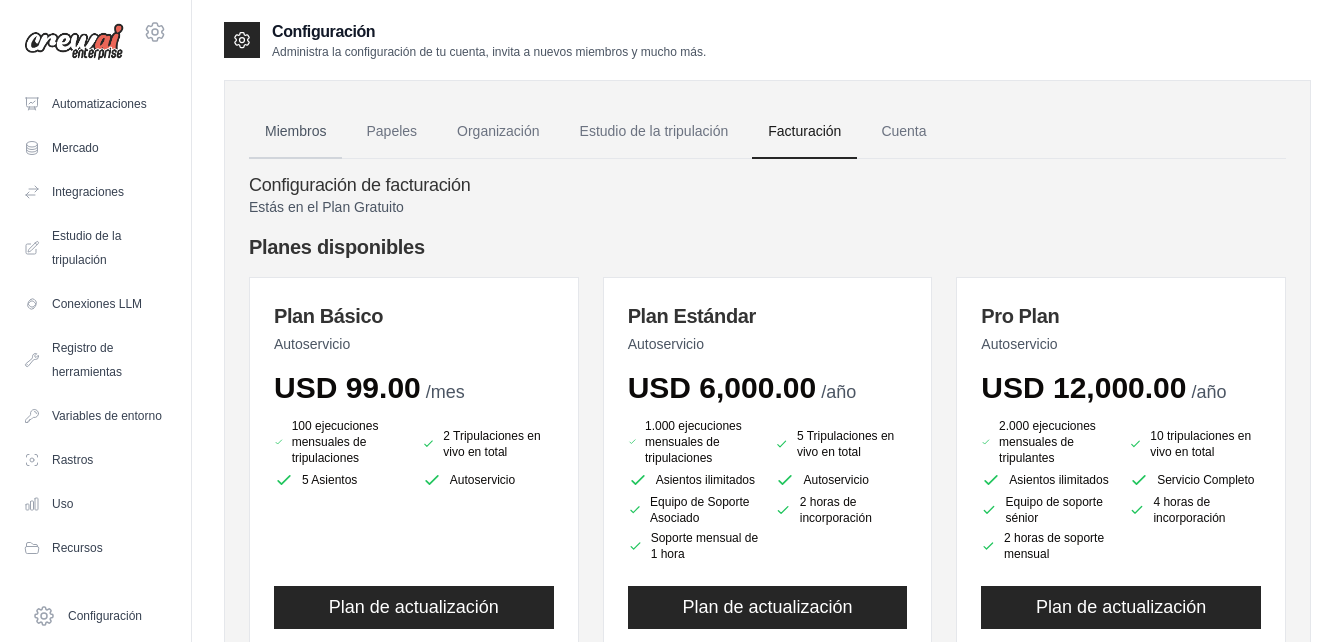 click on "Miembros" at bounding box center [295, 132] 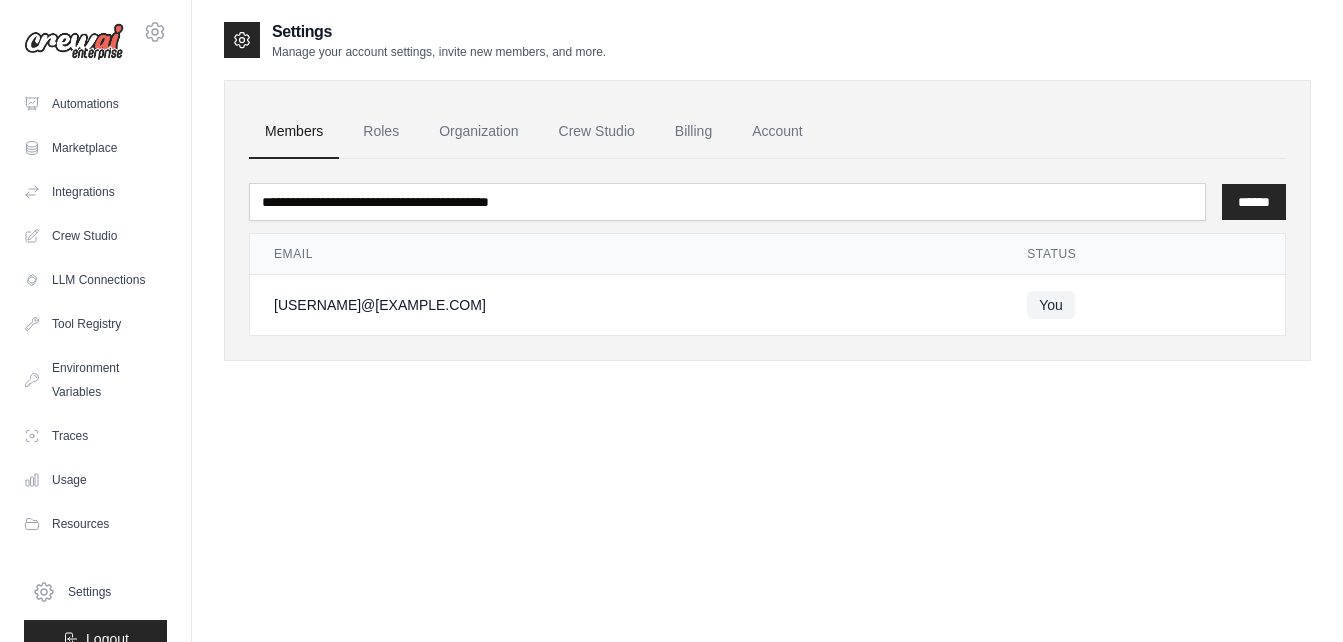 click 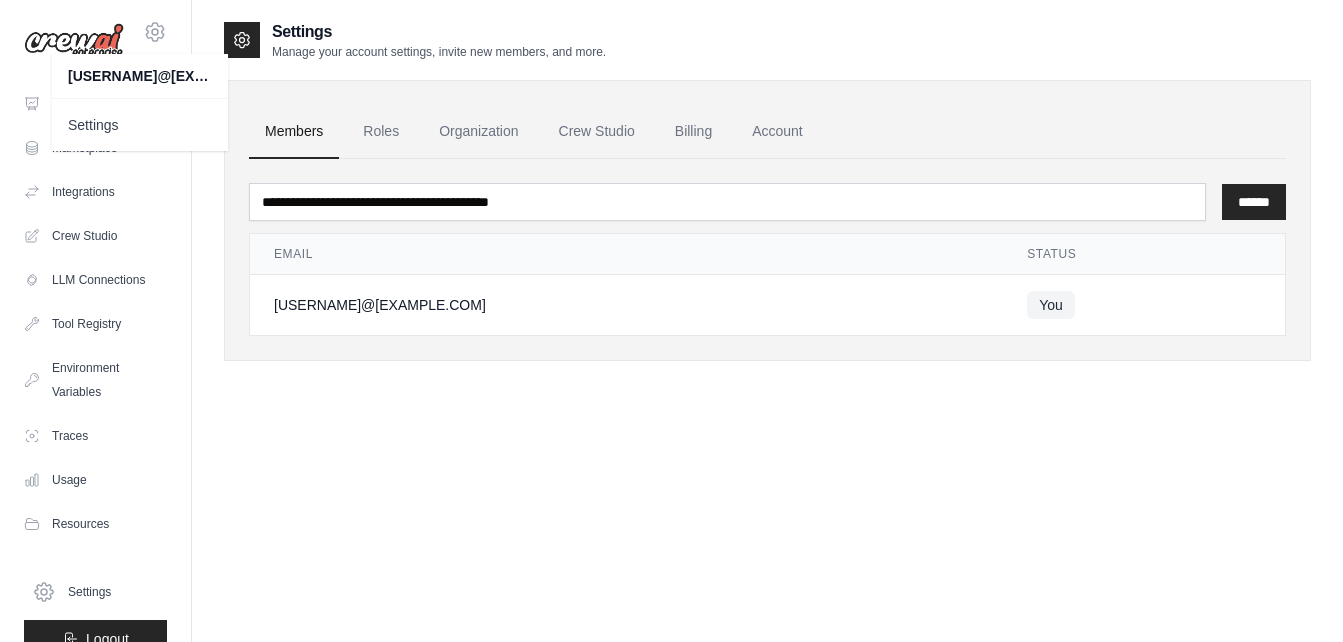 click on "Settings
Manage your account settings, invite new members, and more.
Members
Roles
Organization
Crew Studio
Billing
Account
******
Email
Status" at bounding box center [767, 341] 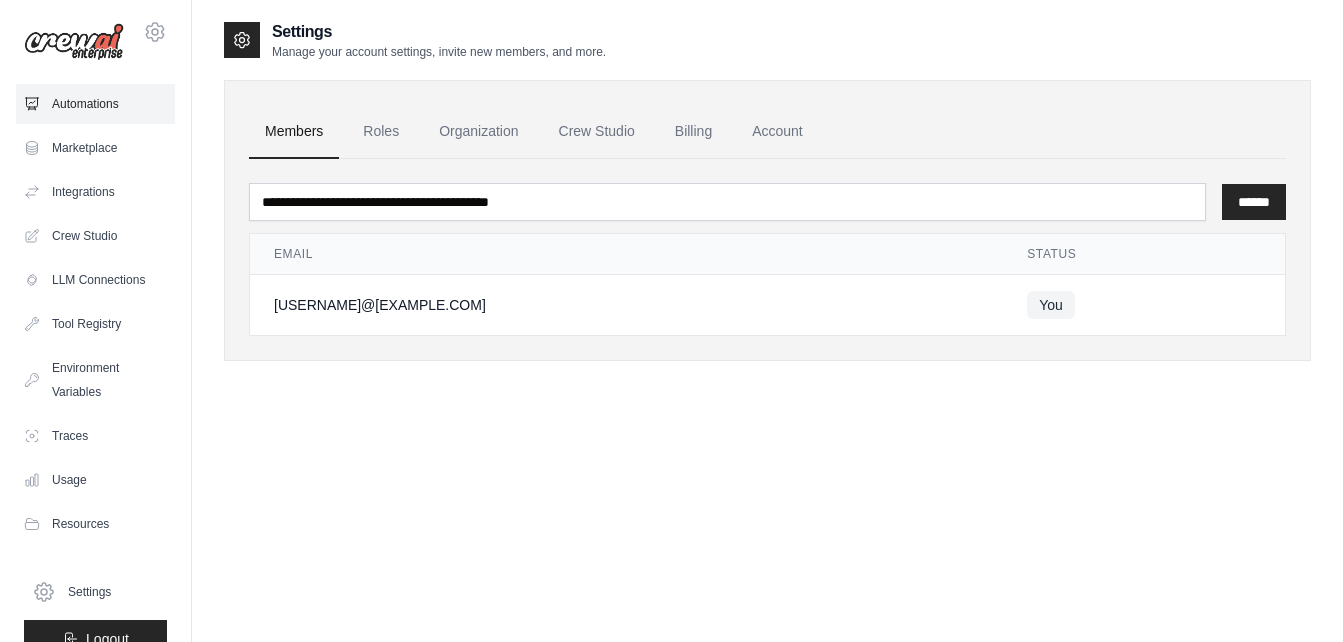 click on "Automations" at bounding box center [95, 104] 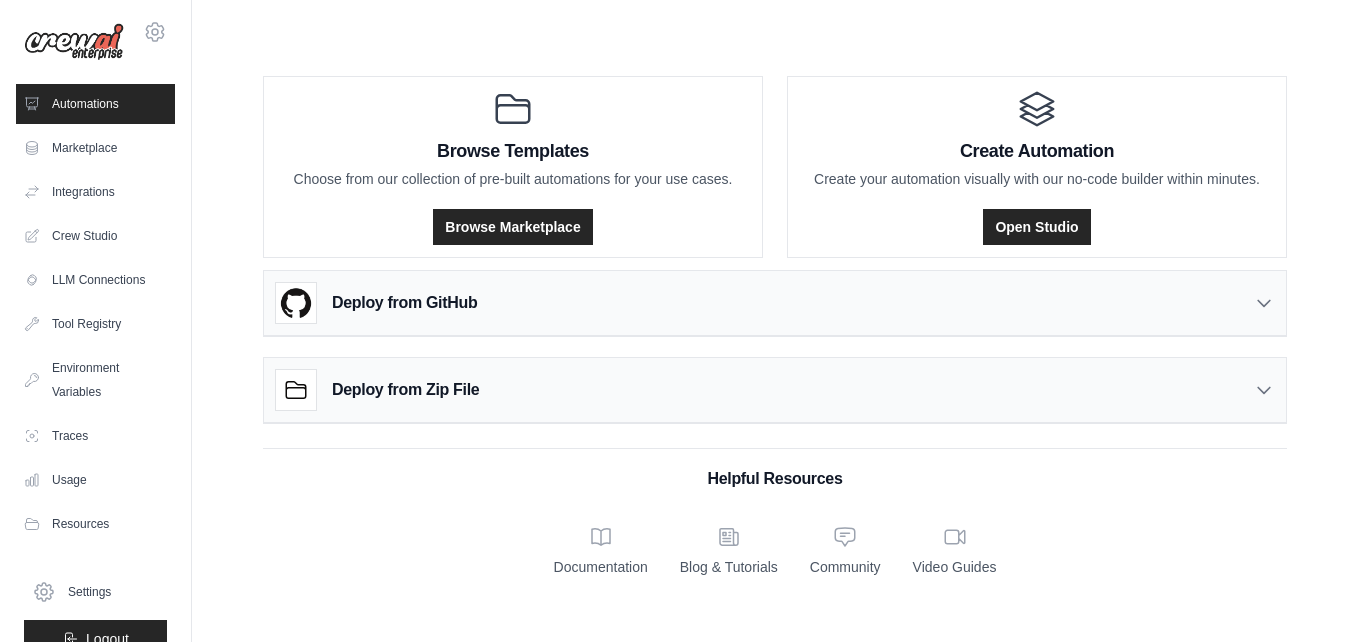 drag, startPoint x: 139, startPoint y: 24, endPoint x: 113, endPoint y: 34, distance: 27.856777 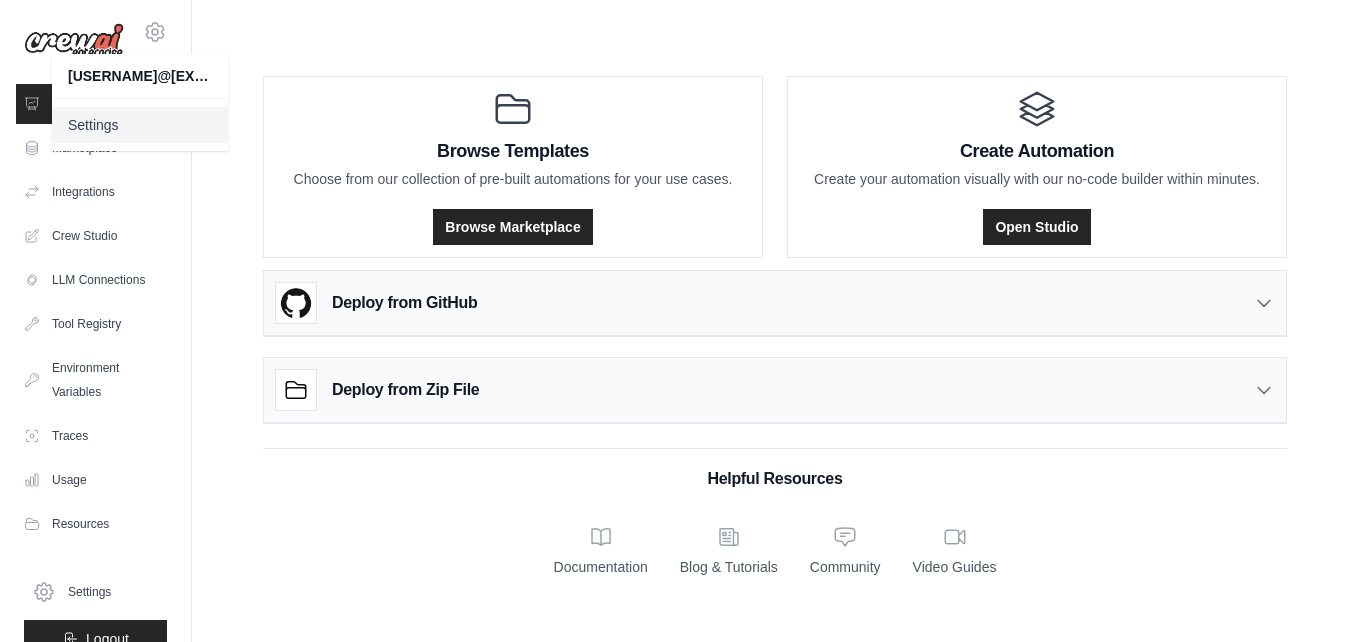 click on "Settings" at bounding box center (140, 125) 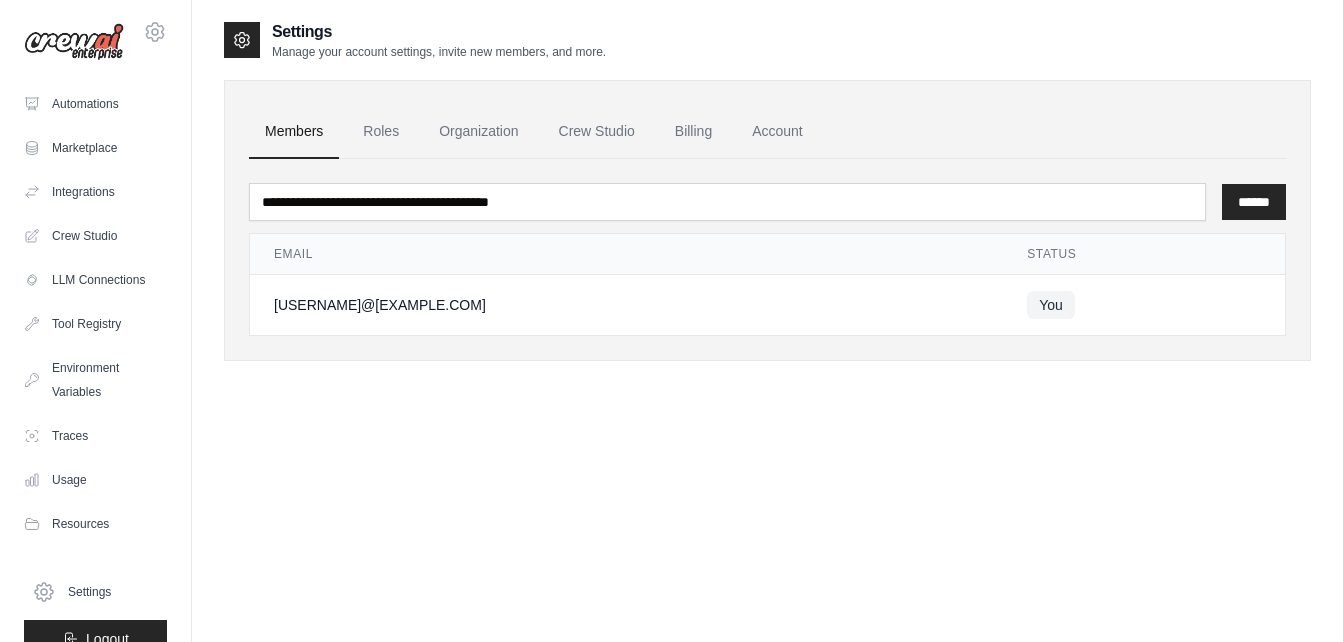 click 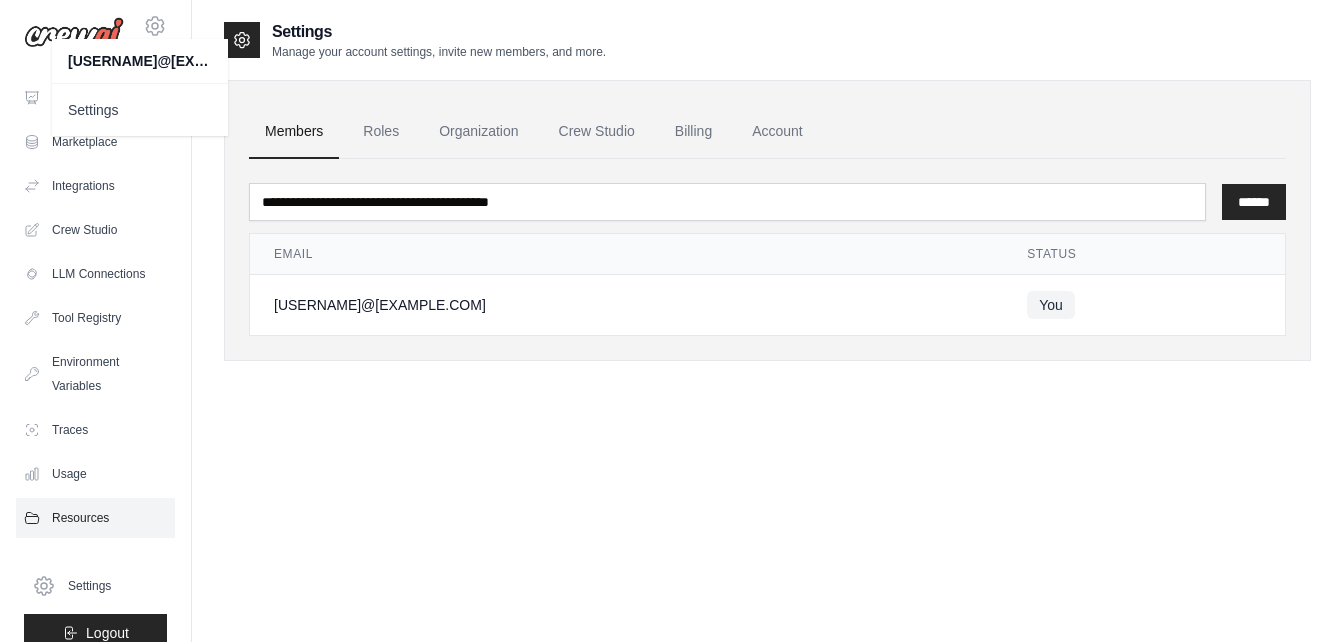scroll, scrollTop: 0, scrollLeft: 0, axis: both 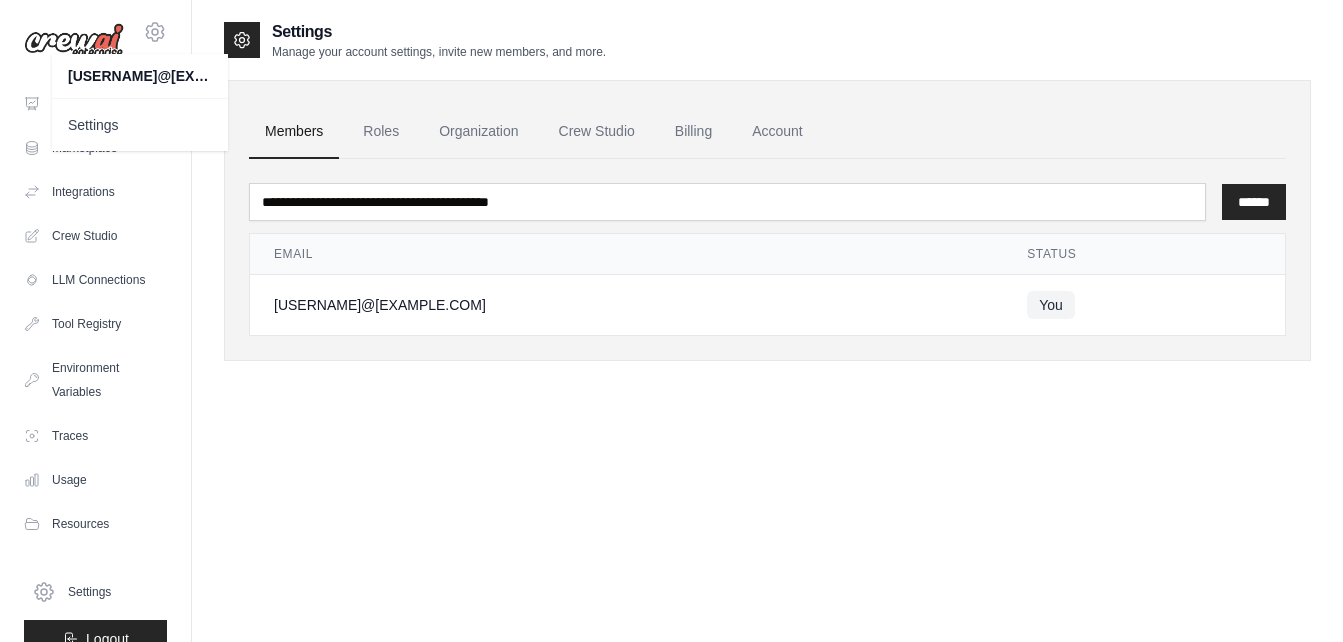 drag, startPoint x: 159, startPoint y: 359, endPoint x: 299, endPoint y: 415, distance: 150.78462 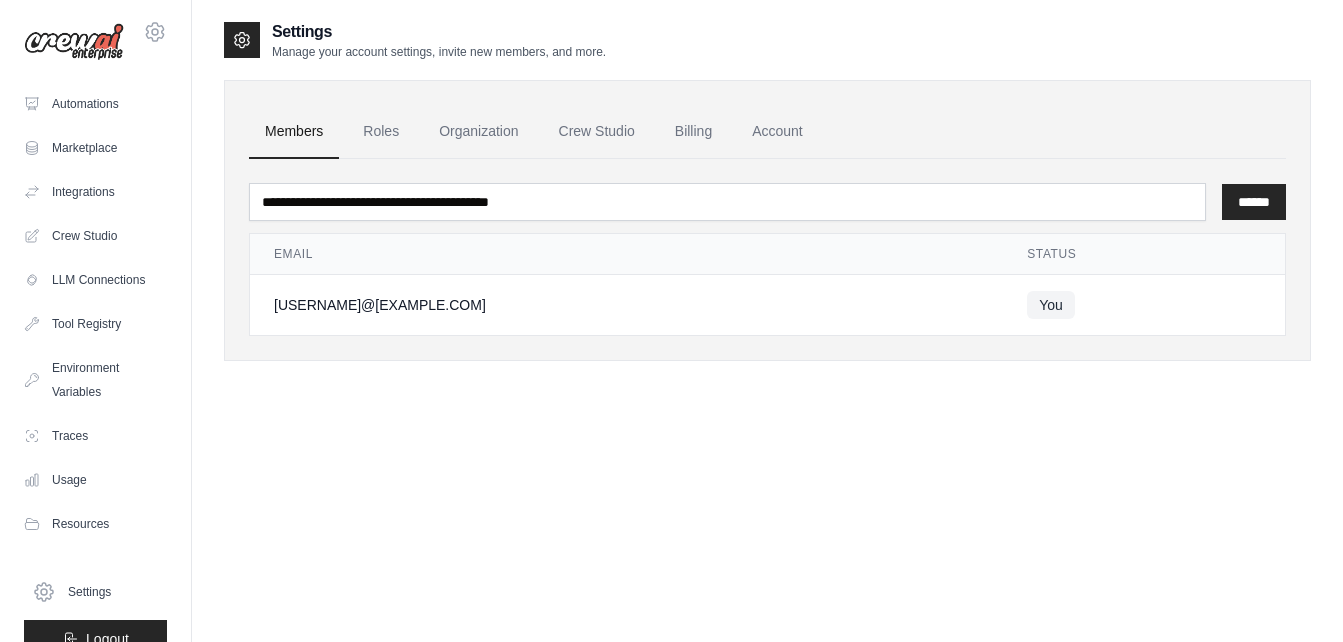 drag, startPoint x: 48, startPoint y: 310, endPoint x: 592, endPoint y: 467, distance: 566.2023 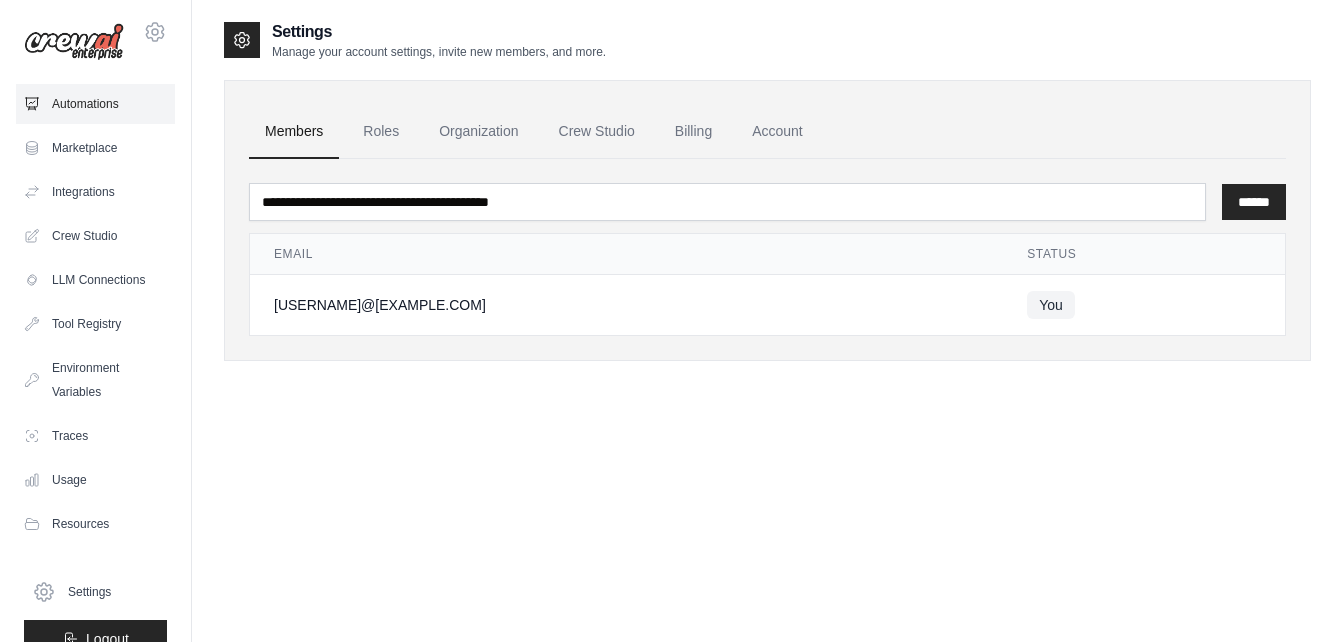 click on "Automations" at bounding box center [95, 104] 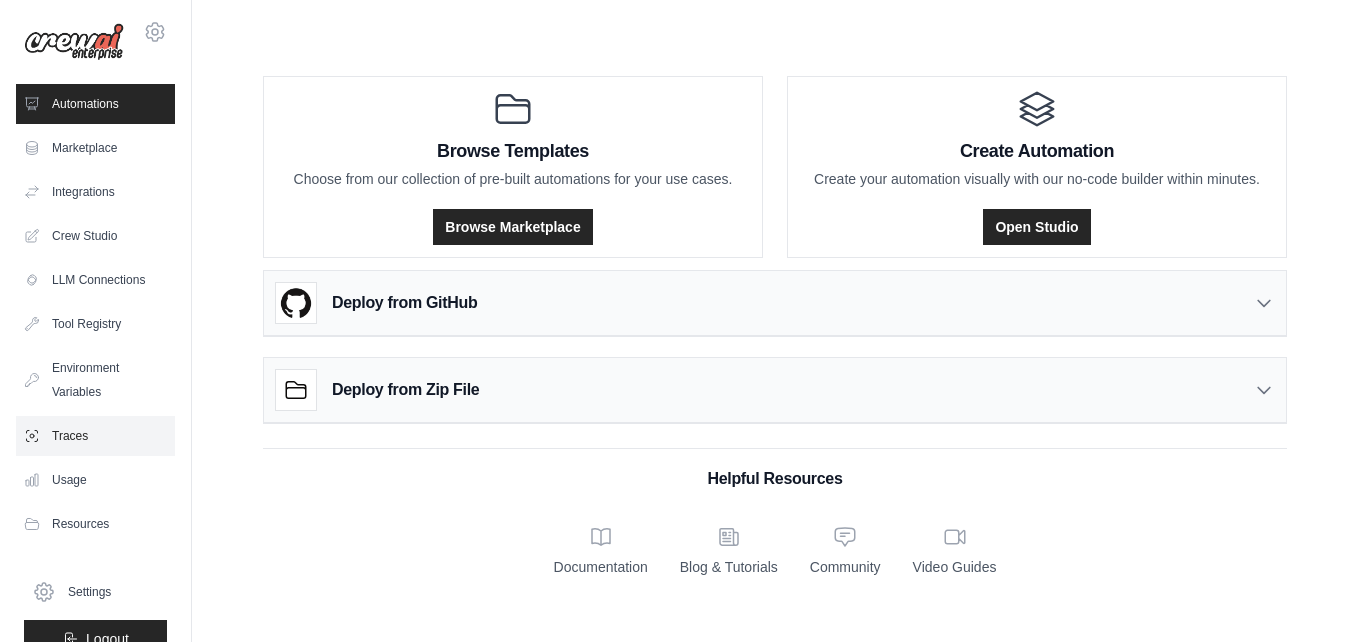 click on "Traces" at bounding box center (95, 436) 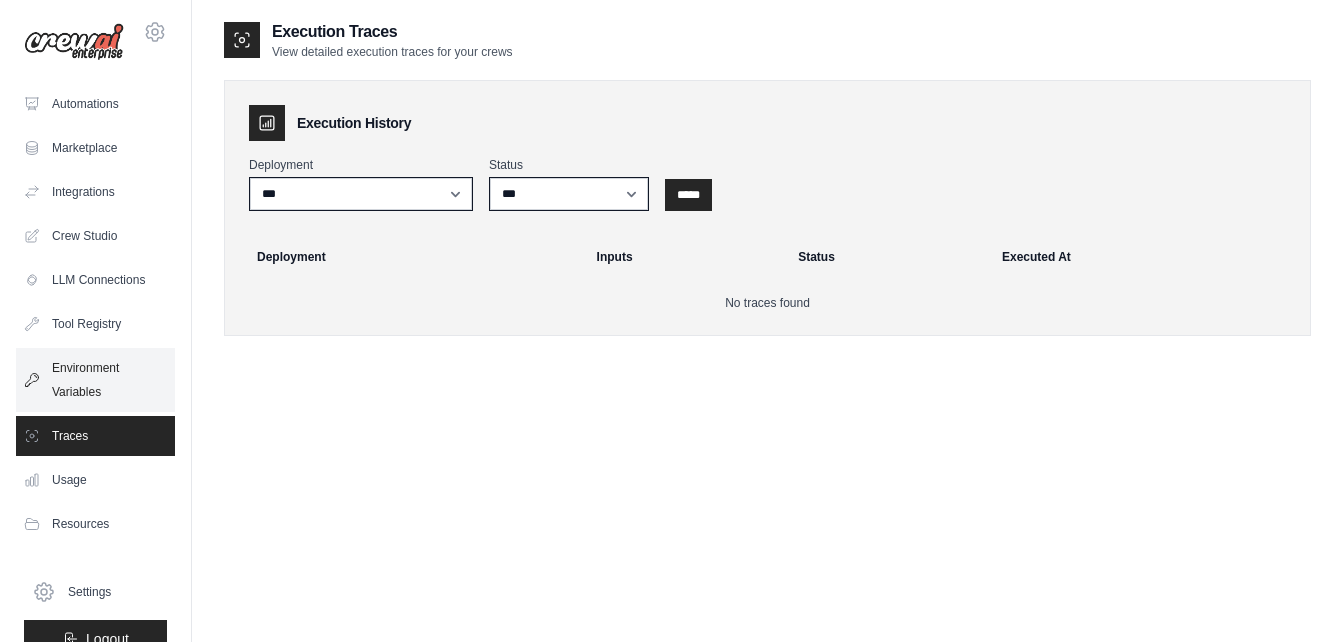 click on "Environment Variables" at bounding box center [95, 380] 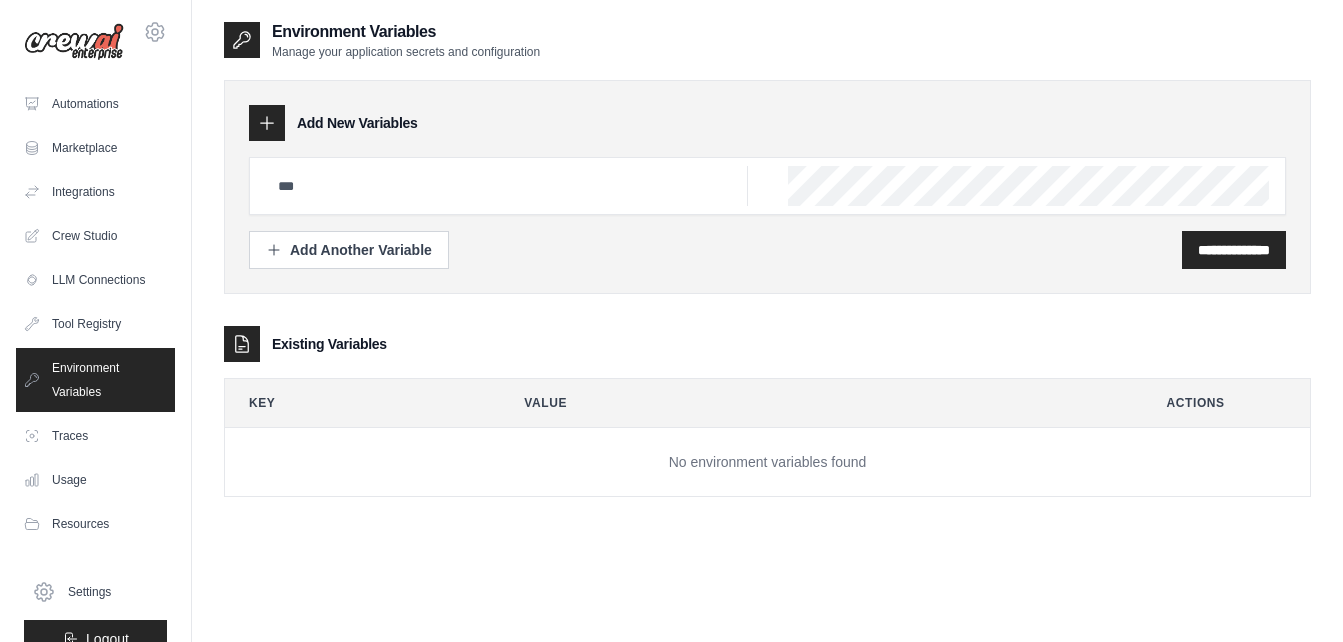 drag, startPoint x: 245, startPoint y: 234, endPoint x: 791, endPoint y: 542, distance: 626.88116 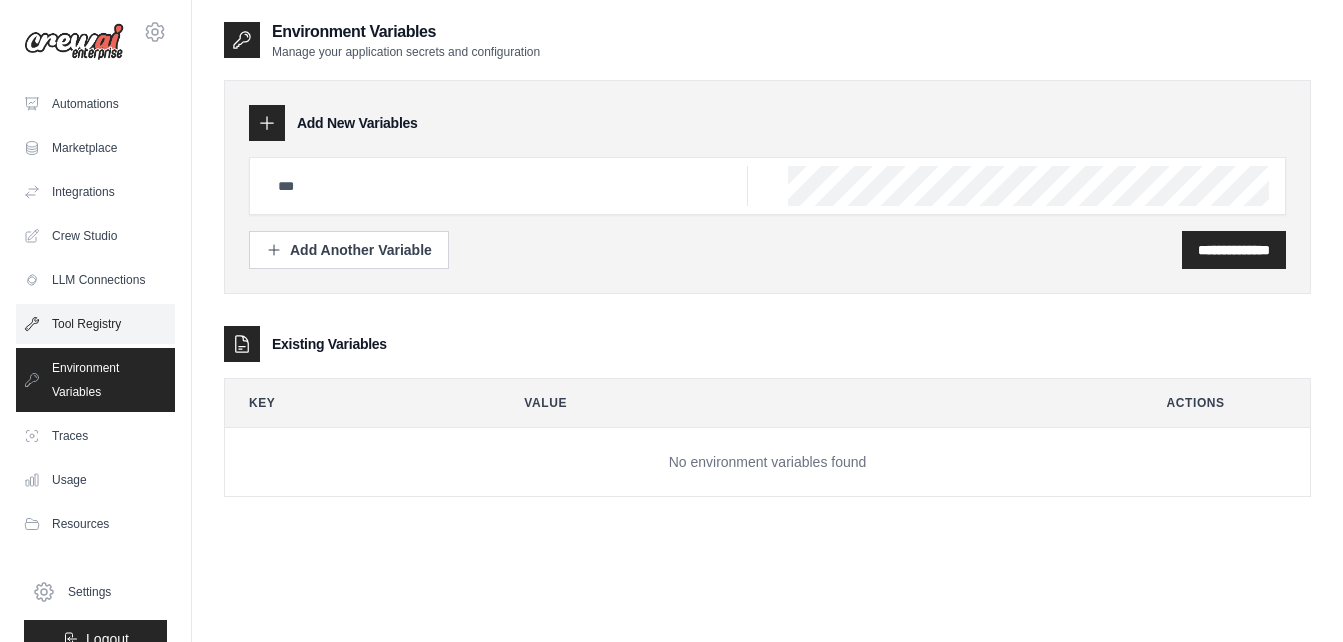 click on "Tool Registry" at bounding box center [95, 324] 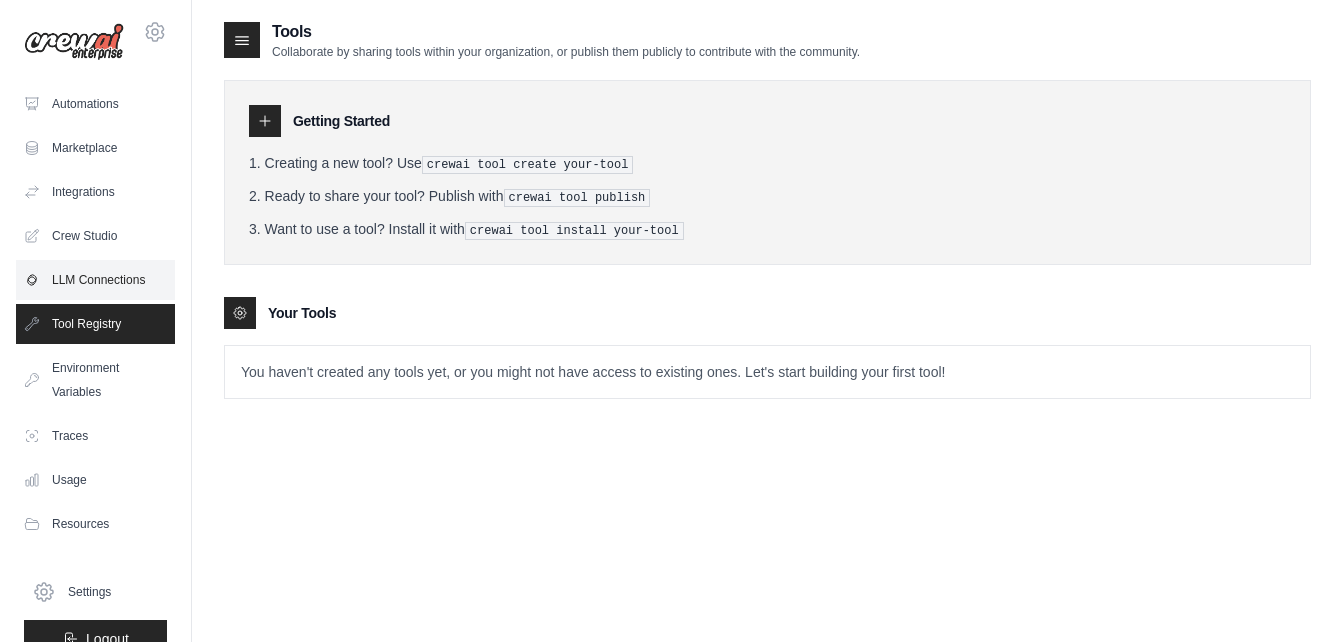 click on "LLM Connections" at bounding box center (95, 280) 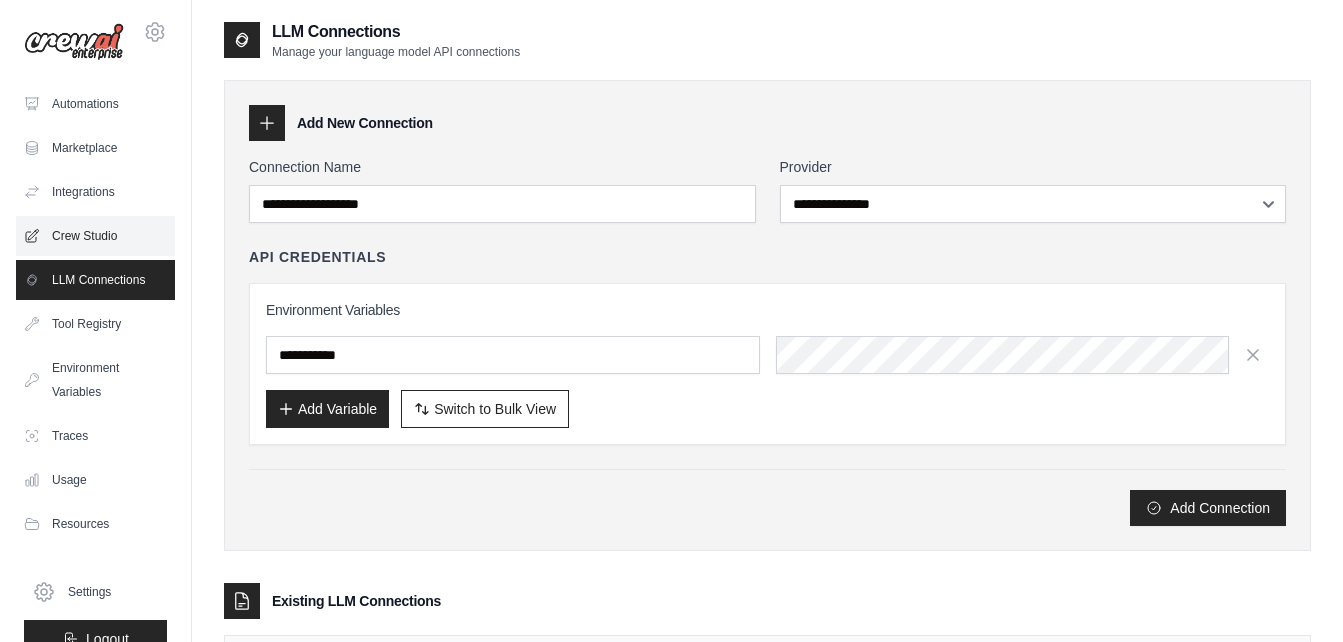 click on "Crew Studio" at bounding box center (95, 236) 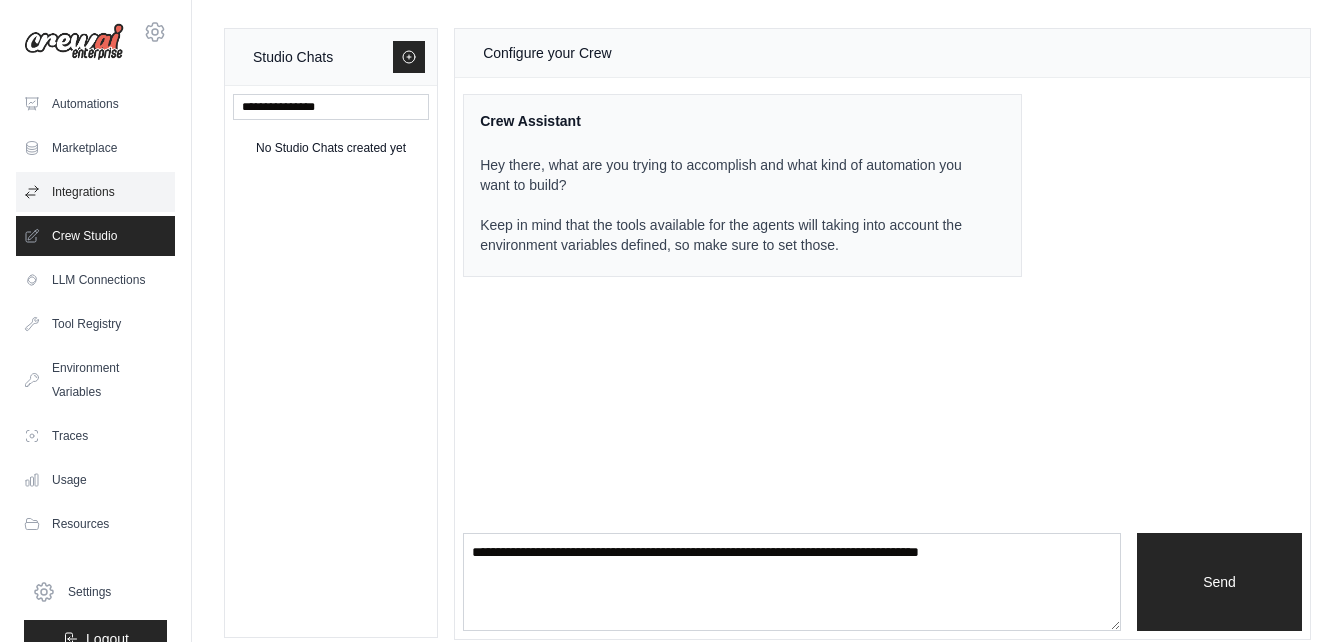 click on "Integrations" at bounding box center [95, 192] 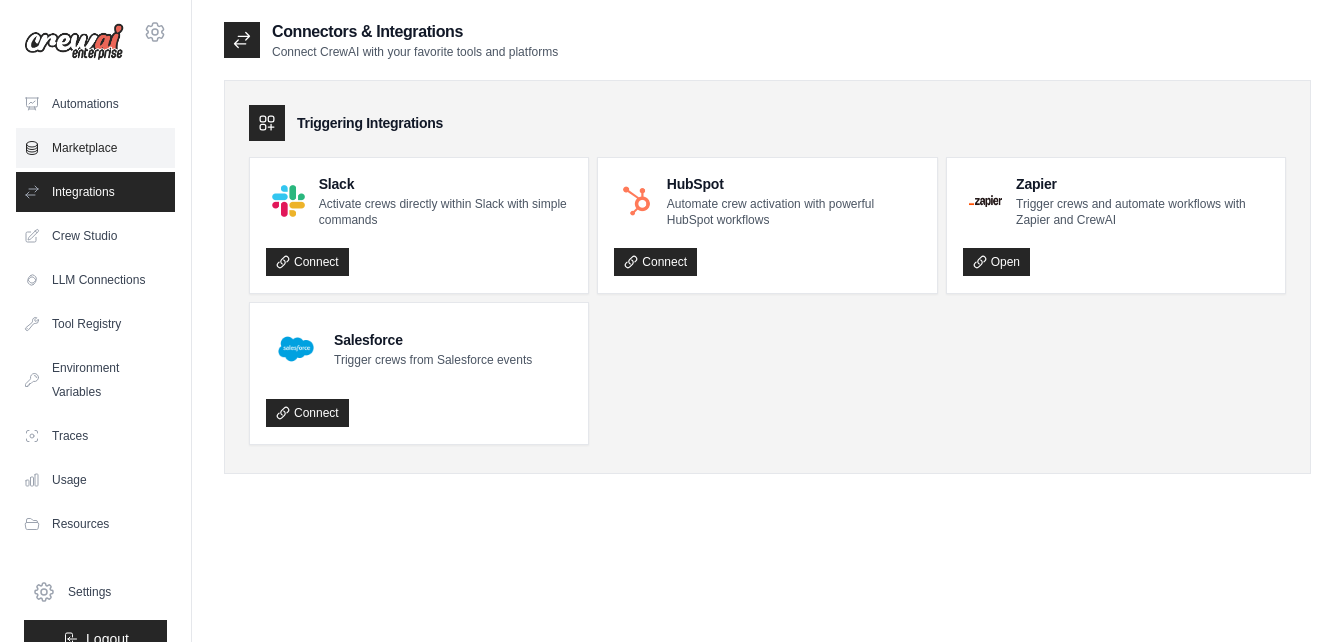 click on "Marketplace" at bounding box center (95, 148) 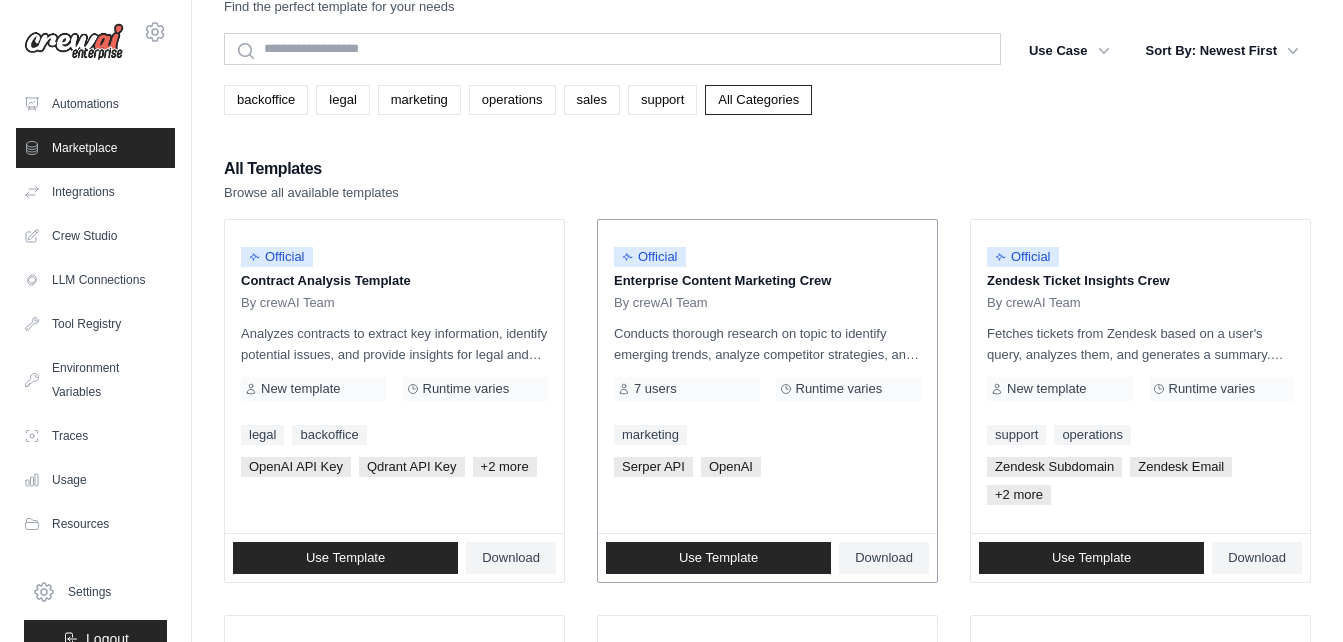scroll, scrollTop: 100, scrollLeft: 0, axis: vertical 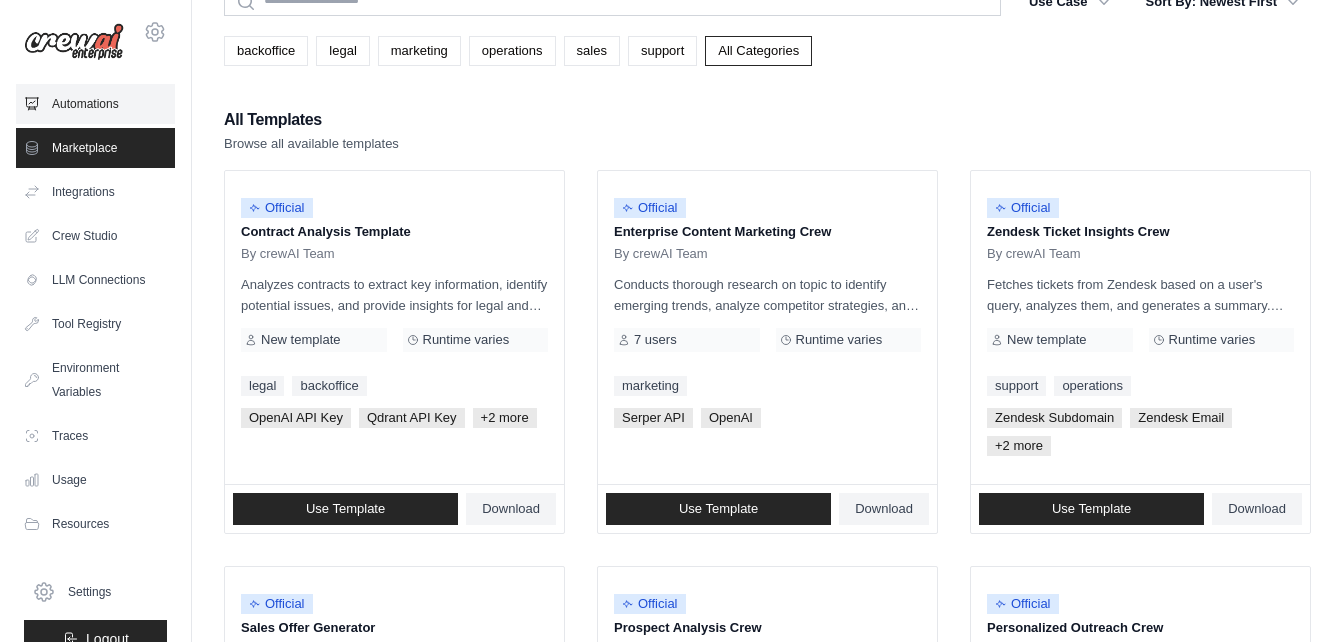 click on "Automations" at bounding box center (95, 104) 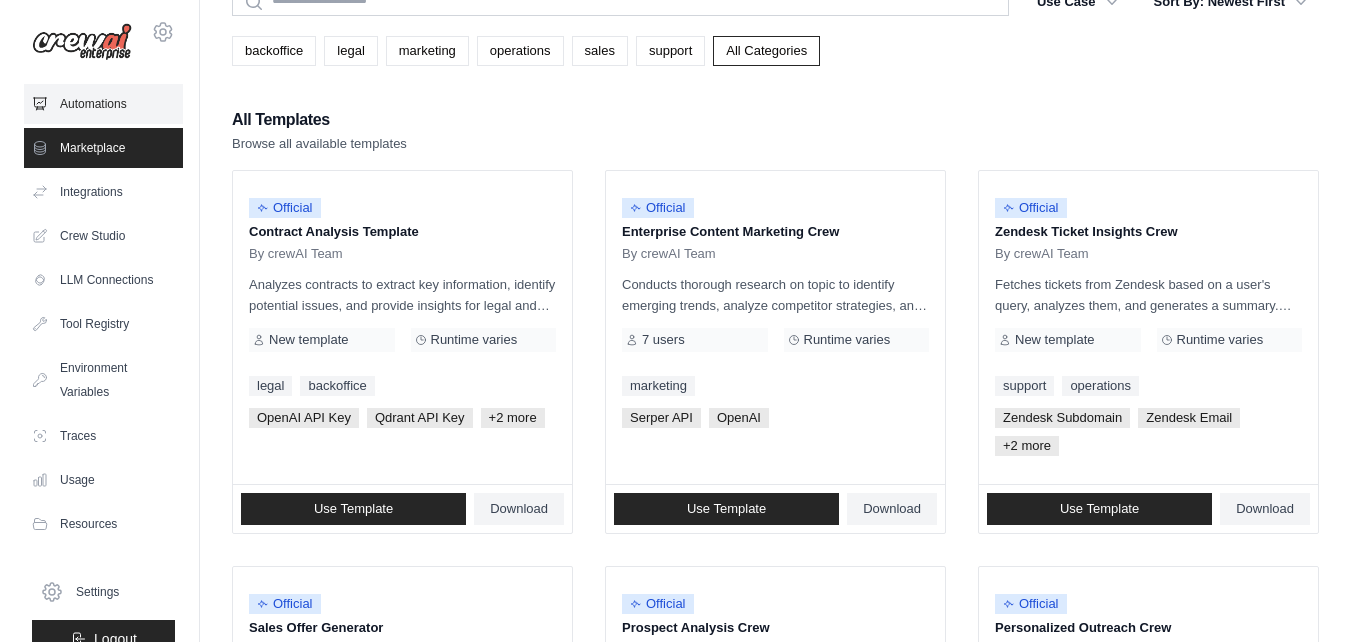 scroll, scrollTop: 0, scrollLeft: 0, axis: both 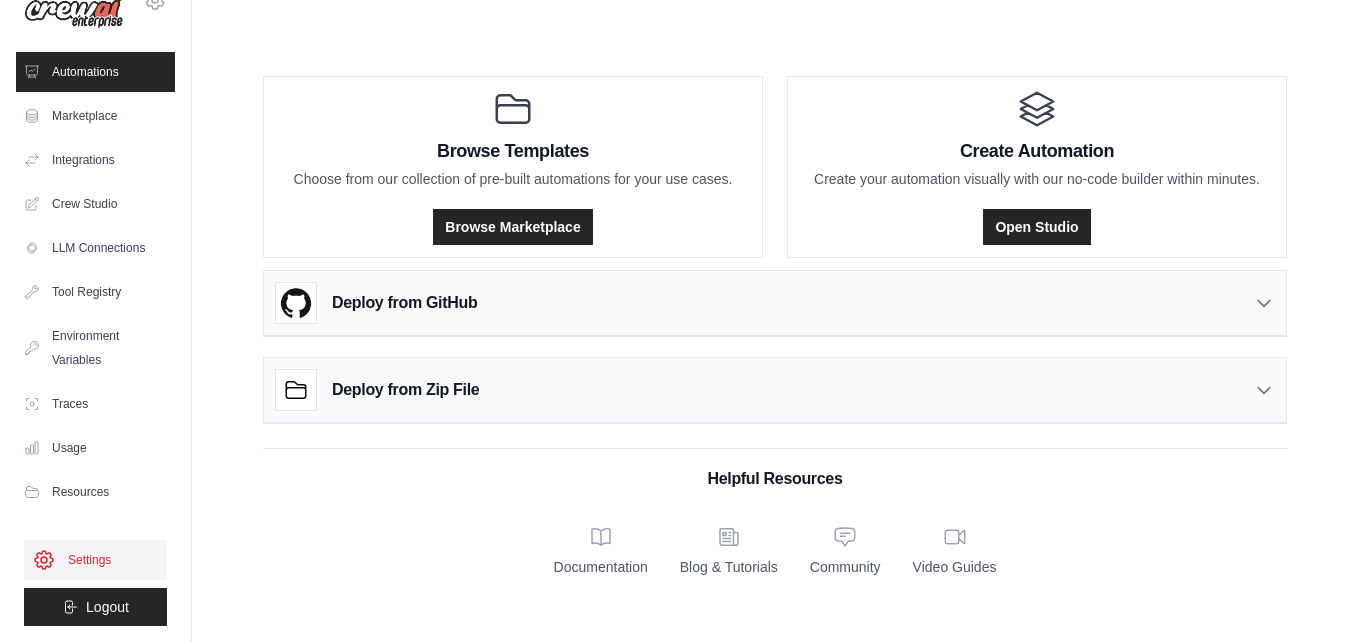 click on "Settings" at bounding box center [95, 560] 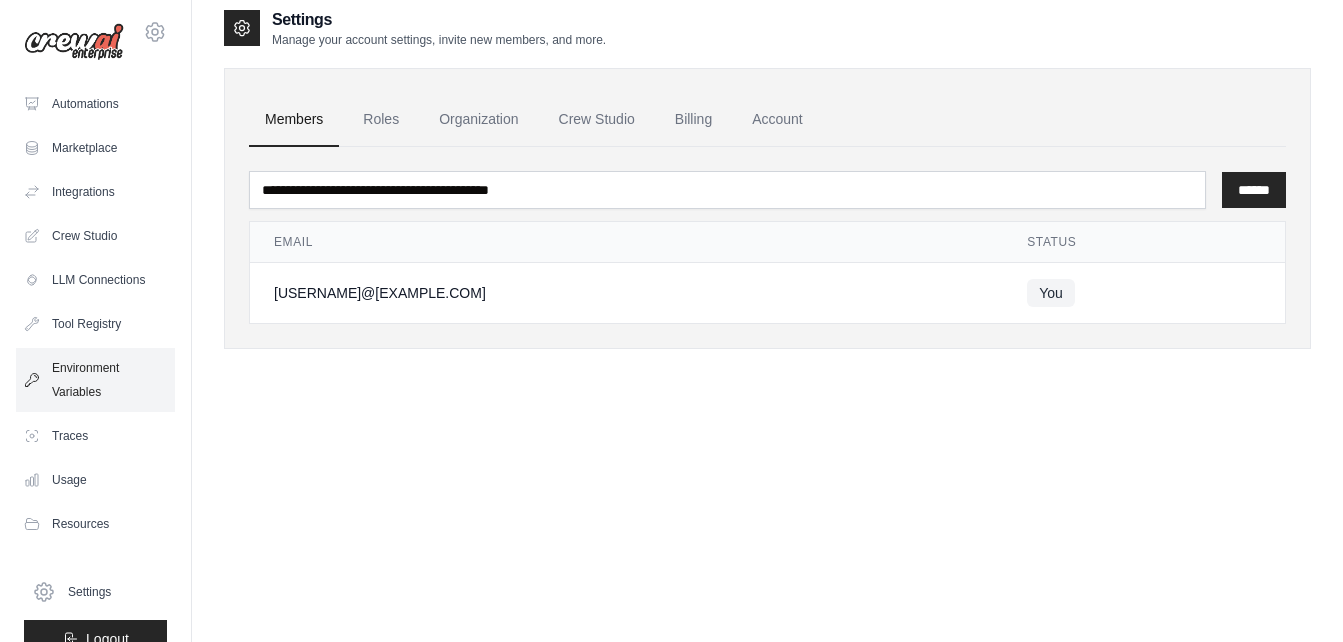 scroll, scrollTop: 0, scrollLeft: 0, axis: both 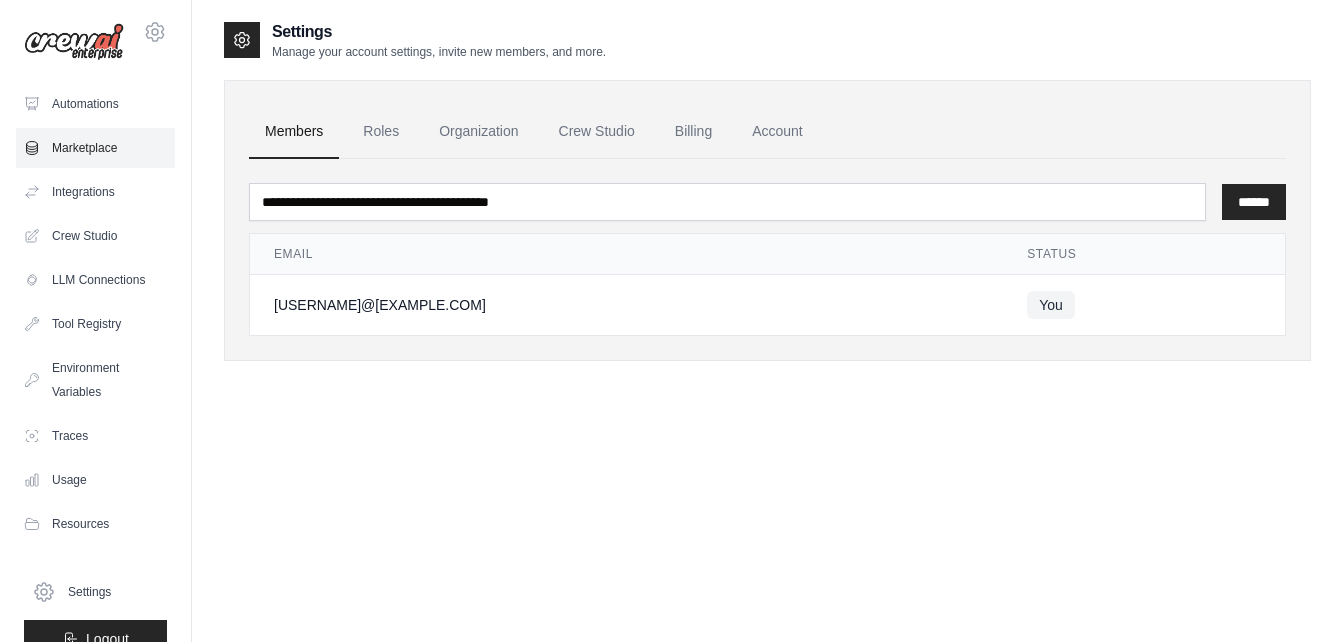 click on "Marketplace" at bounding box center (95, 148) 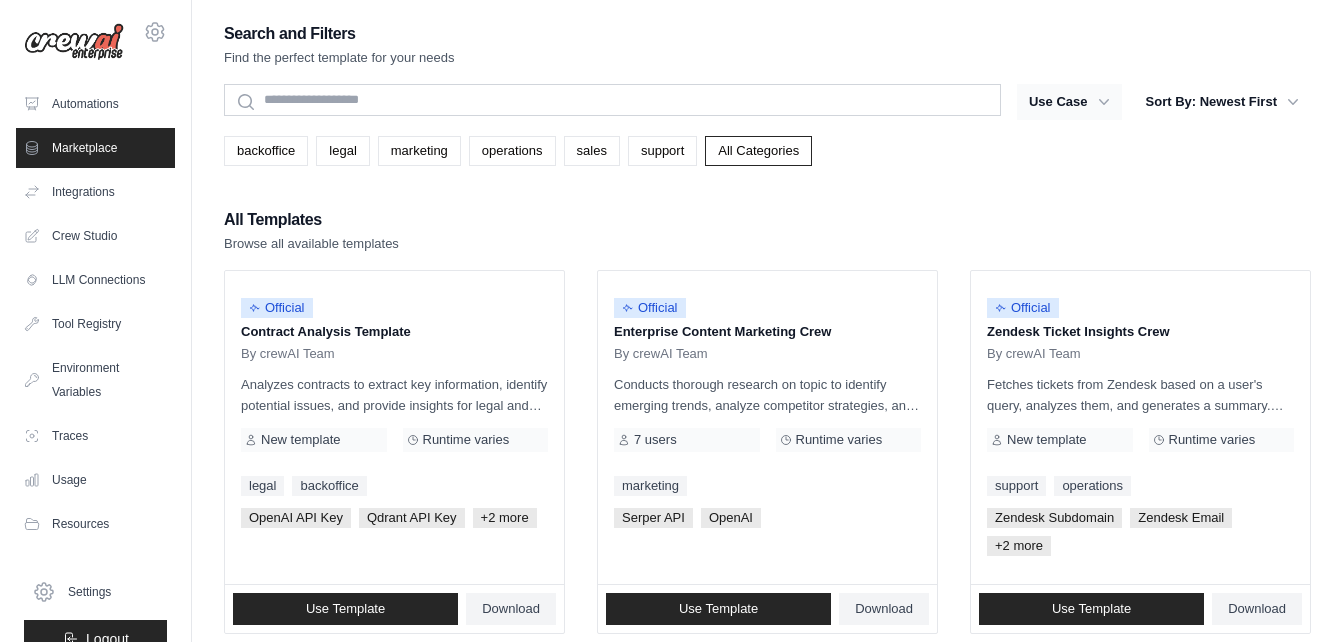 click 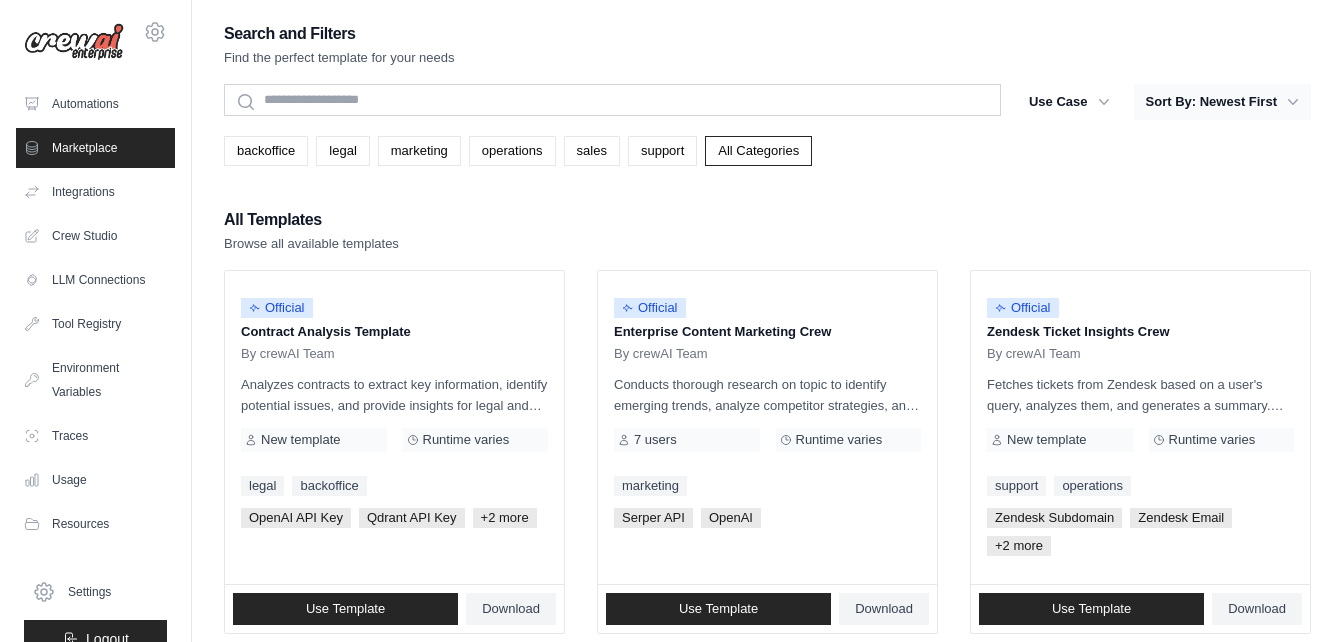 click 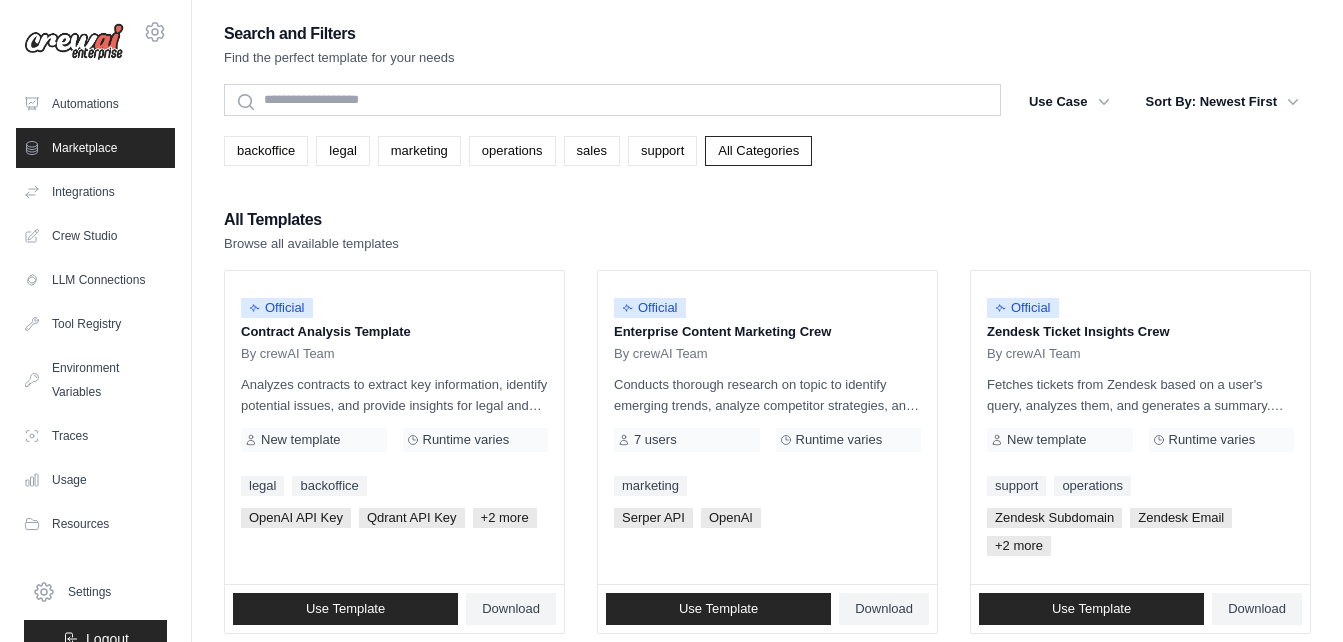 drag, startPoint x: 331, startPoint y: 91, endPoint x: 846, endPoint y: 244, distance: 537.2467 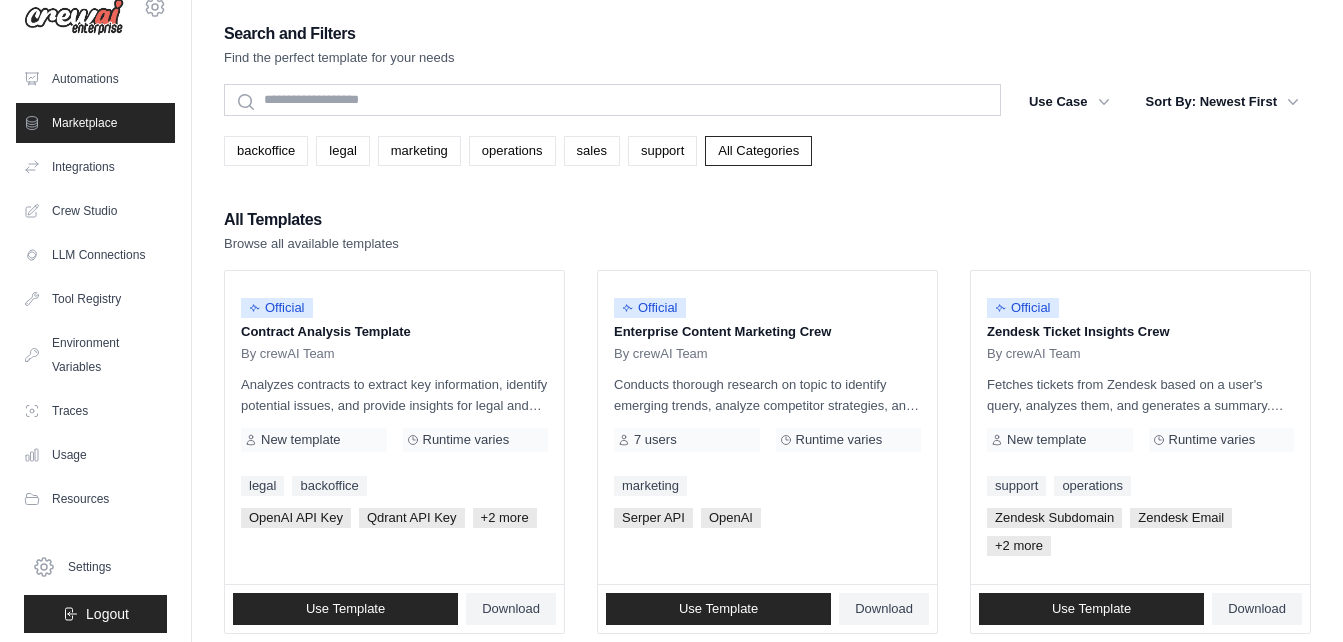 scroll, scrollTop: 32, scrollLeft: 0, axis: vertical 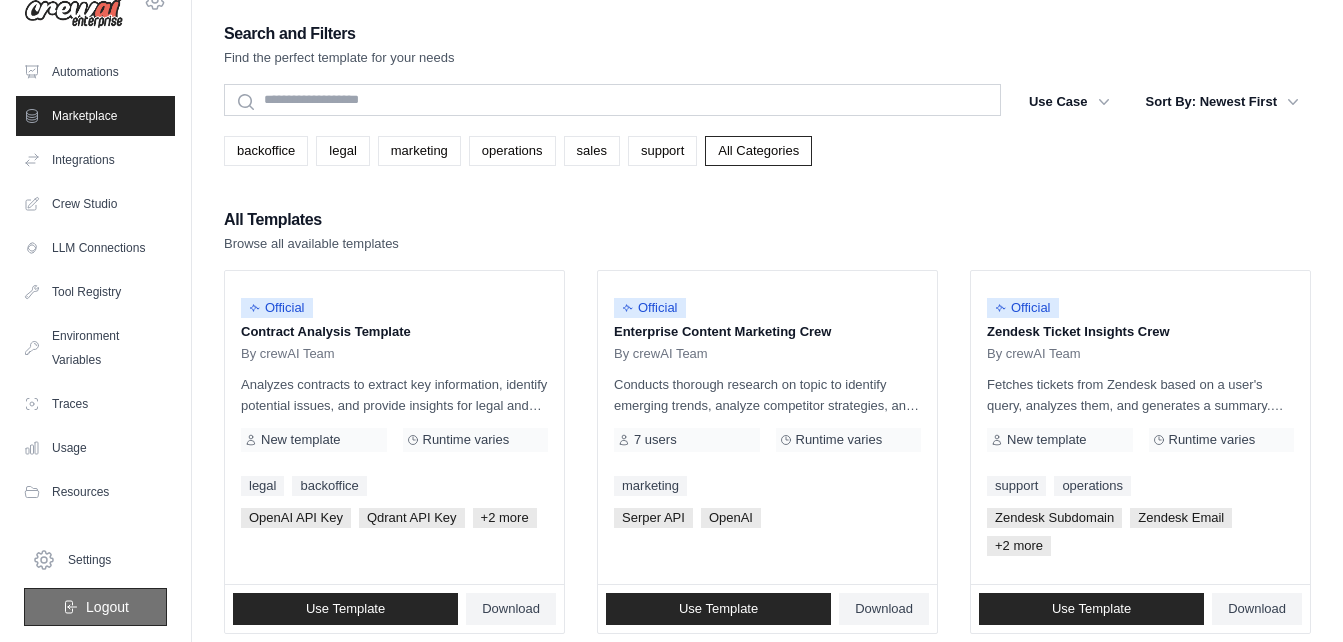 click on "Logout" at bounding box center (107, 607) 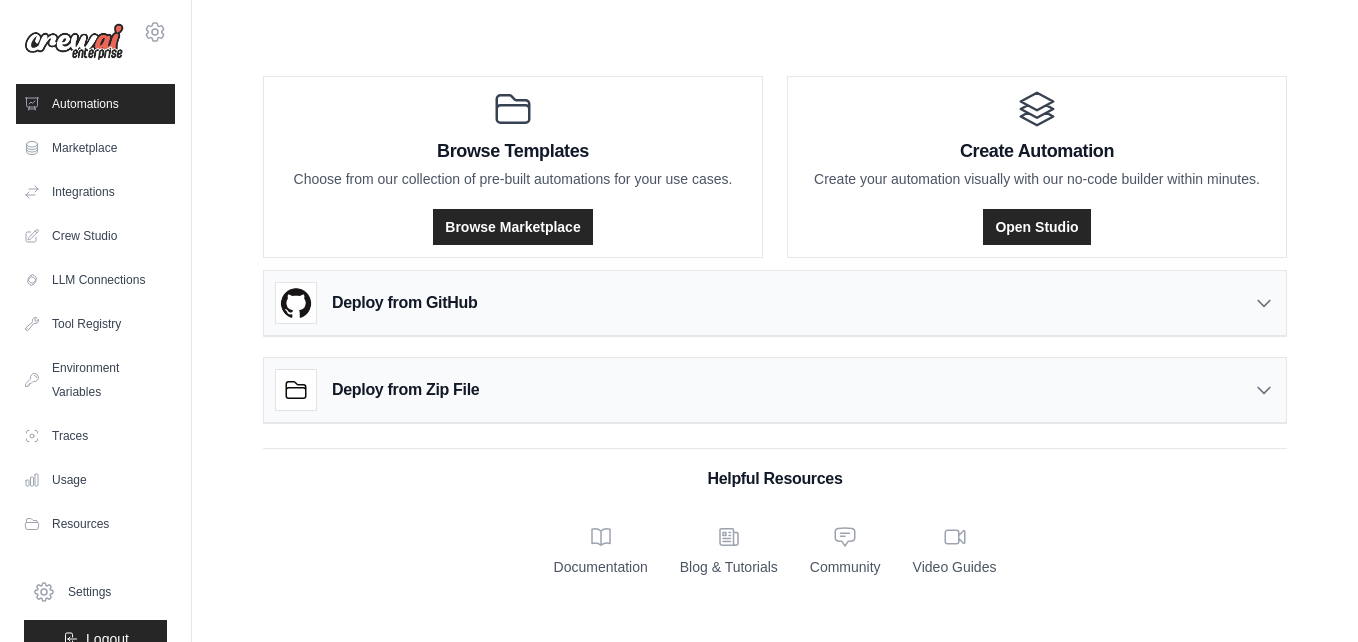 scroll, scrollTop: 0, scrollLeft: 0, axis: both 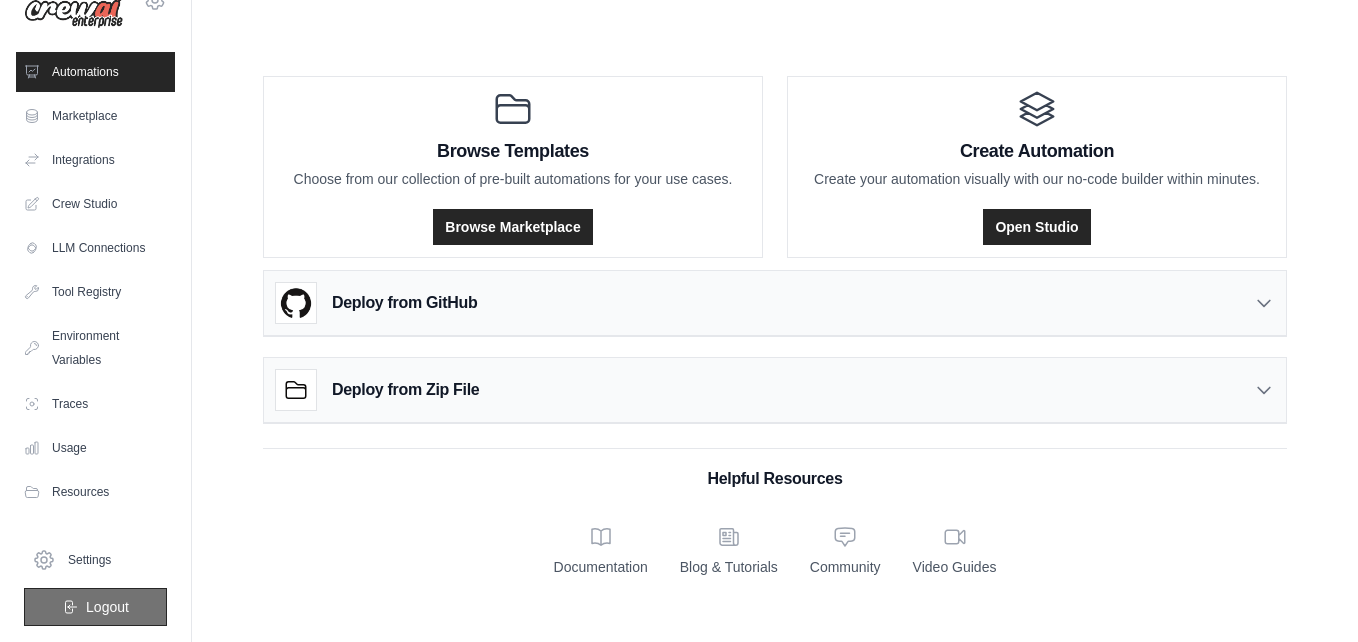 click on "Logout" at bounding box center (107, 607) 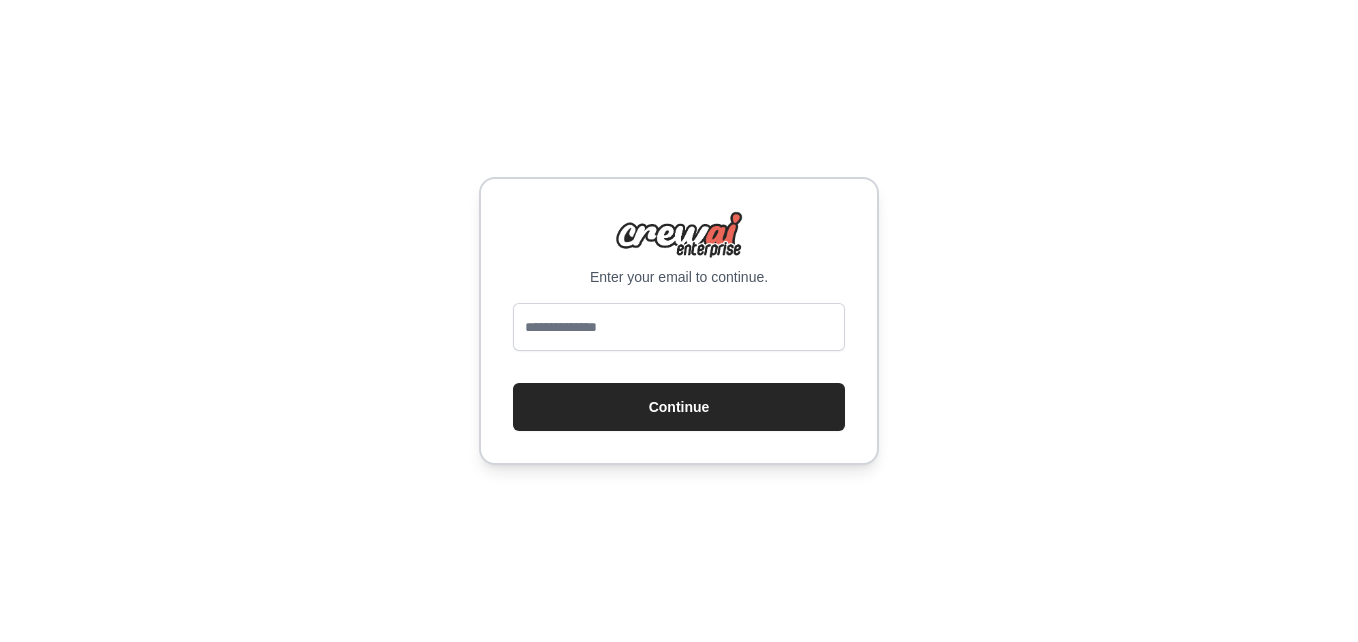 scroll, scrollTop: 0, scrollLeft: 0, axis: both 